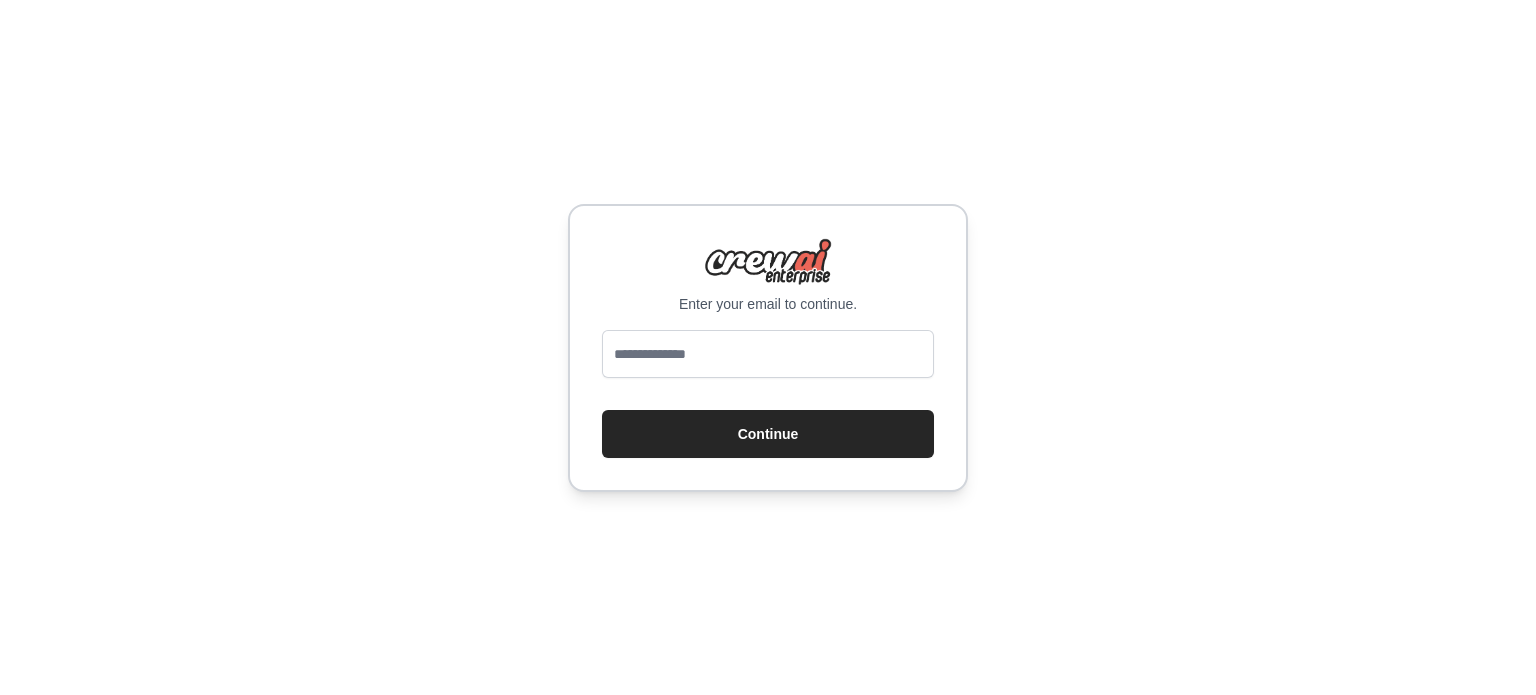 scroll, scrollTop: 0, scrollLeft: 0, axis: both 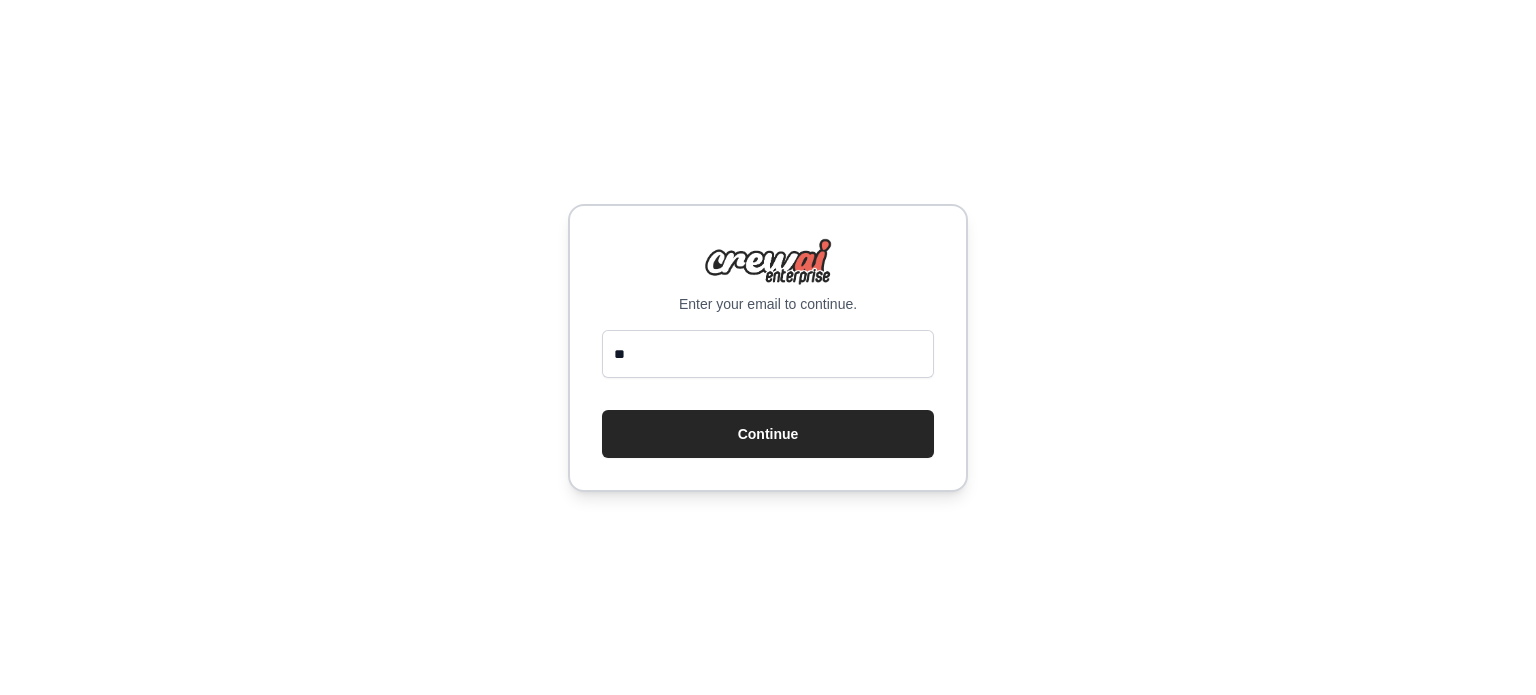 type on "**********" 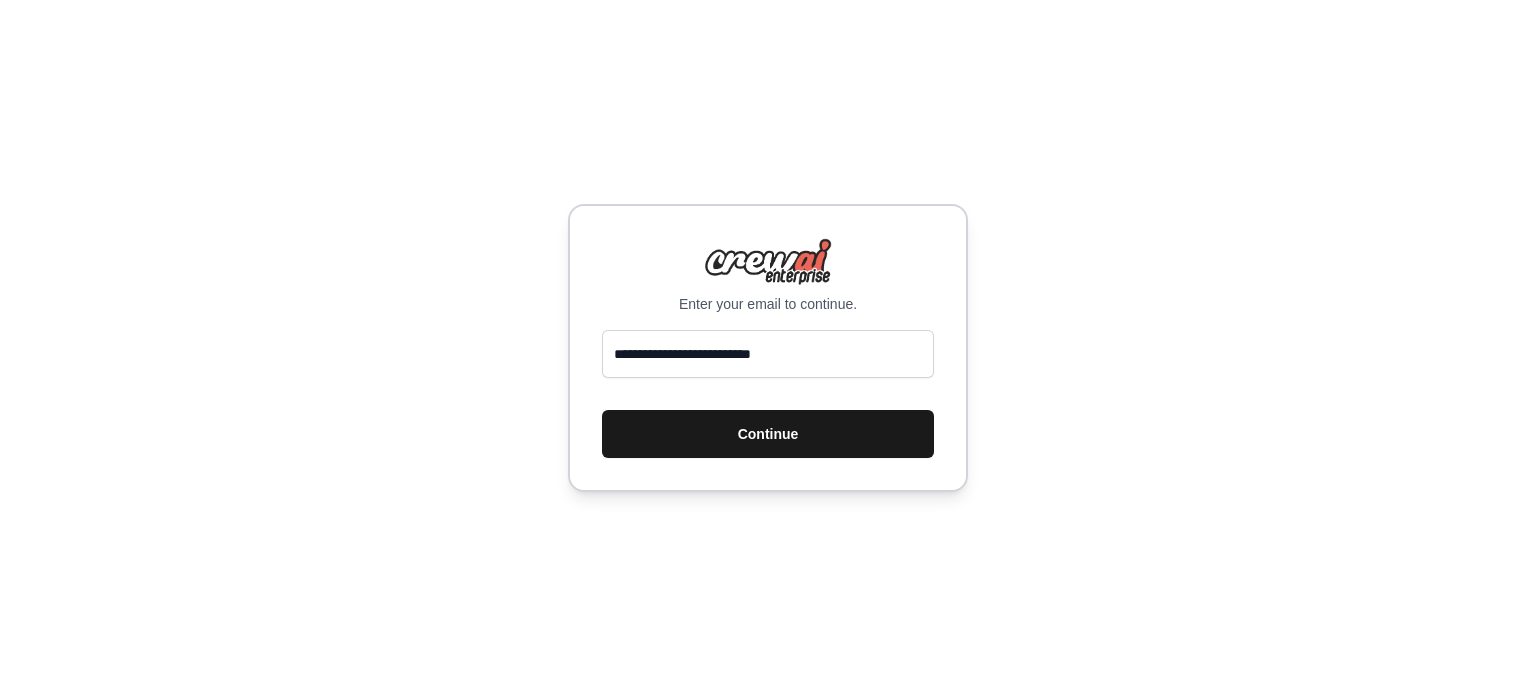 click on "Continue" at bounding box center [768, 434] 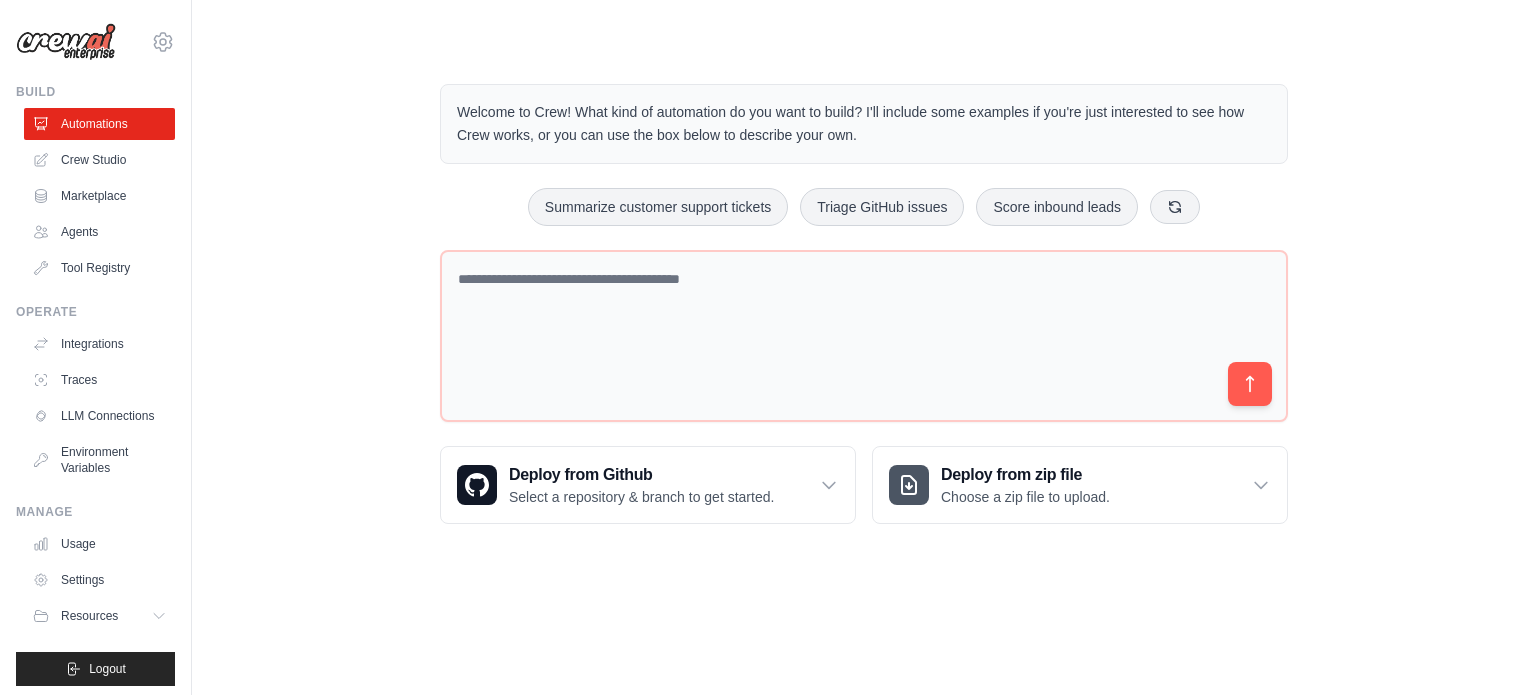 scroll, scrollTop: 0, scrollLeft: 0, axis: both 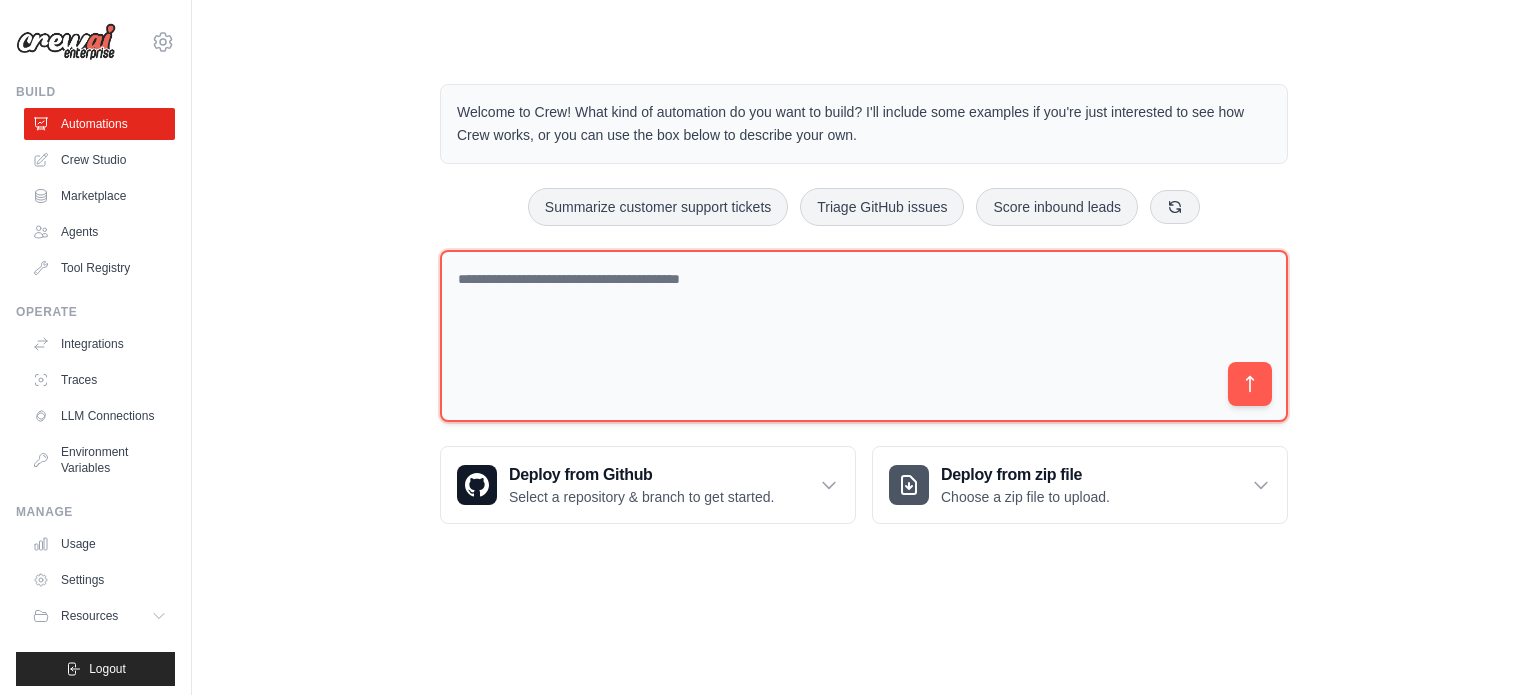 click at bounding box center (864, 336) 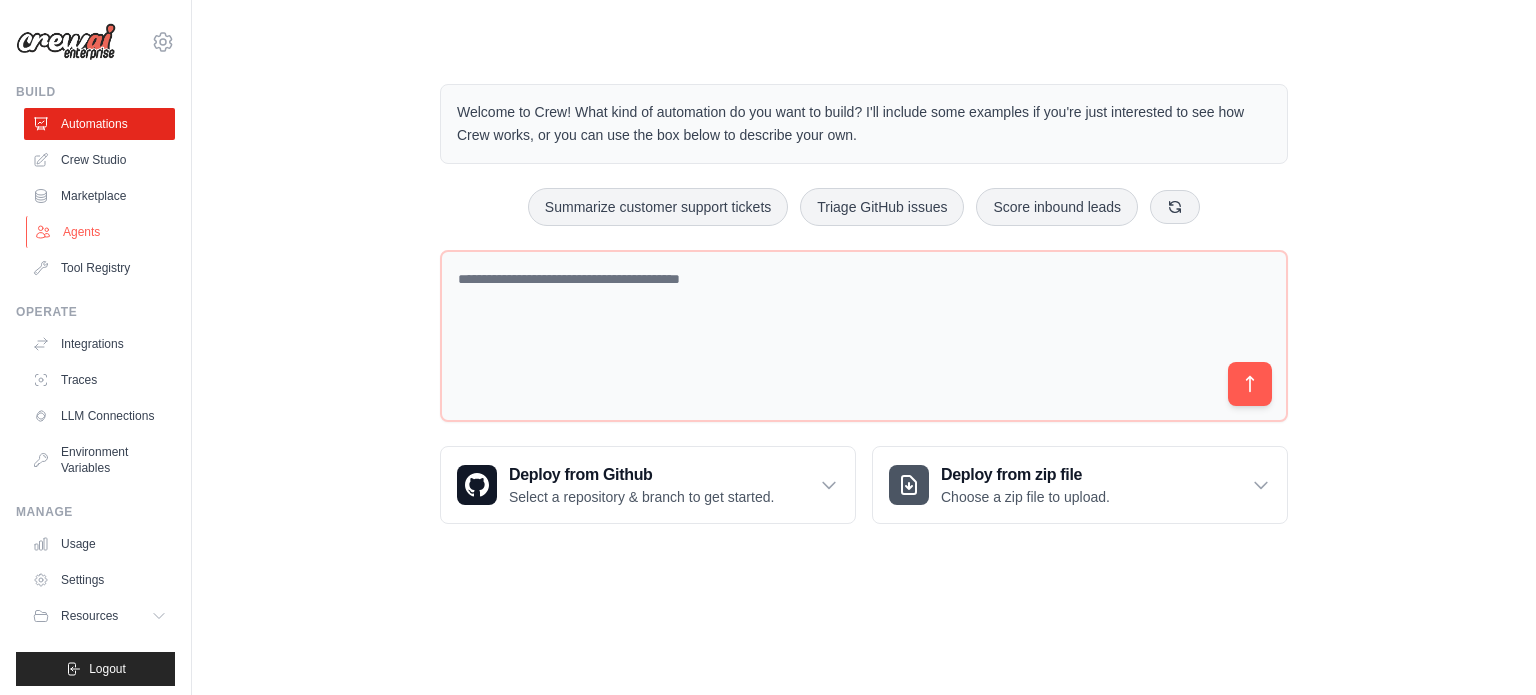 click on "Agents" at bounding box center [101, 232] 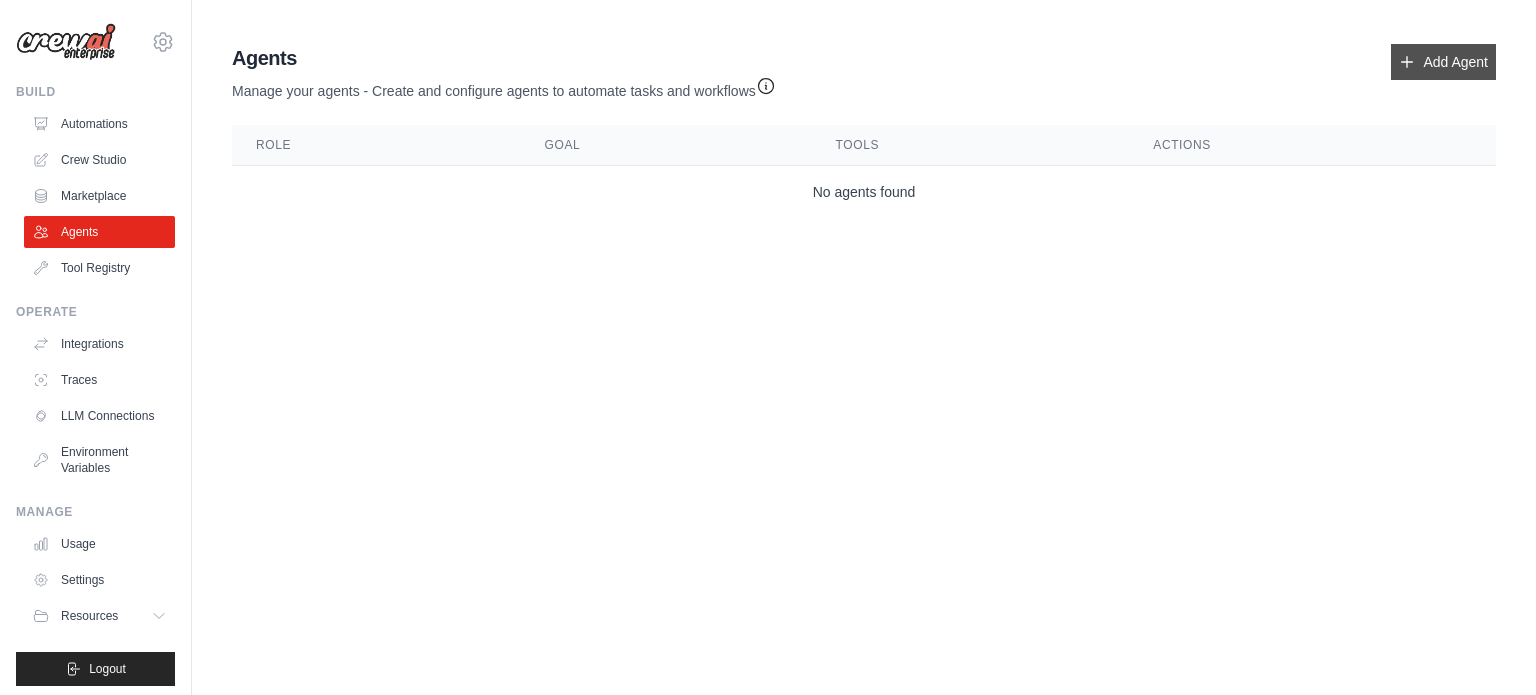 click on "Add Agent" at bounding box center [1443, 62] 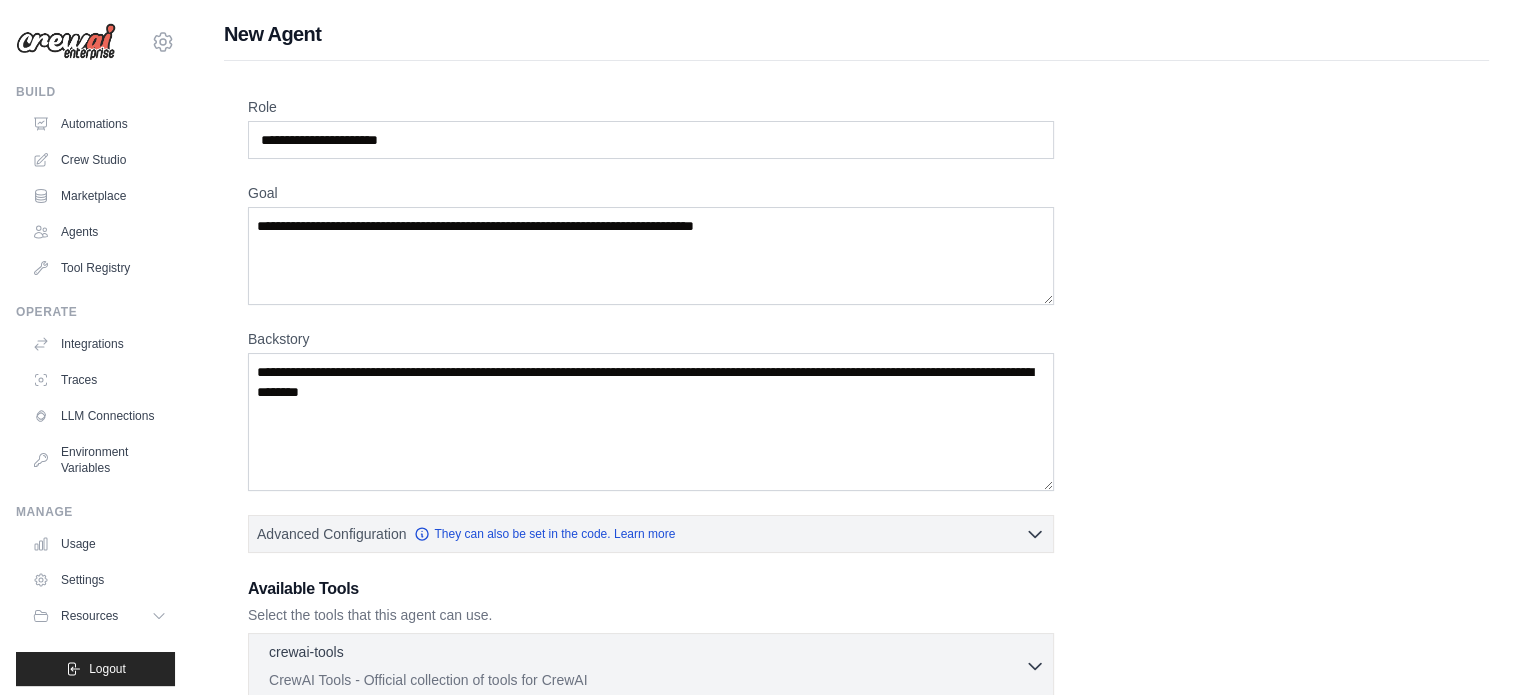 click on "Role
Goal
Backstory
Advanced Configuration
They can also be set in the code. Learn more
Enable reasoning" at bounding box center (856, 512) 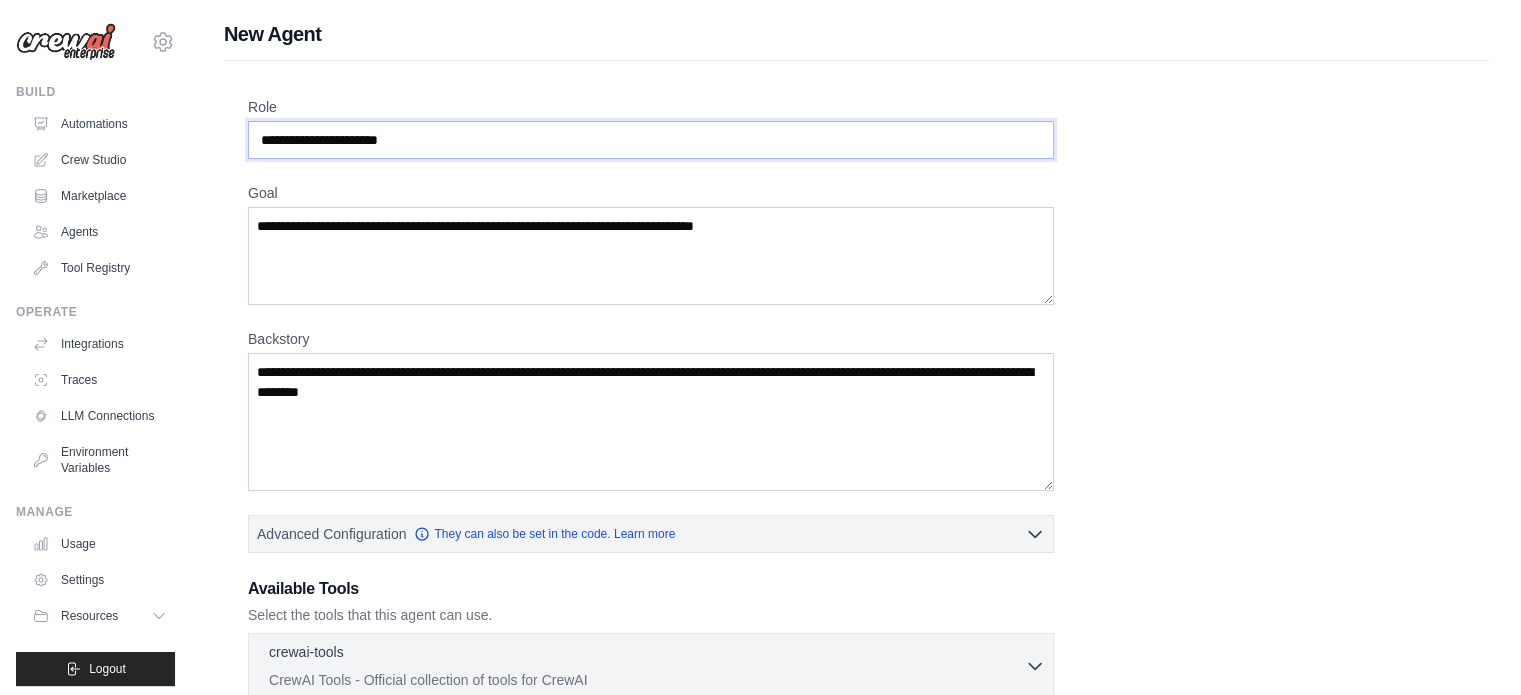 click on "Role" at bounding box center (651, 140) 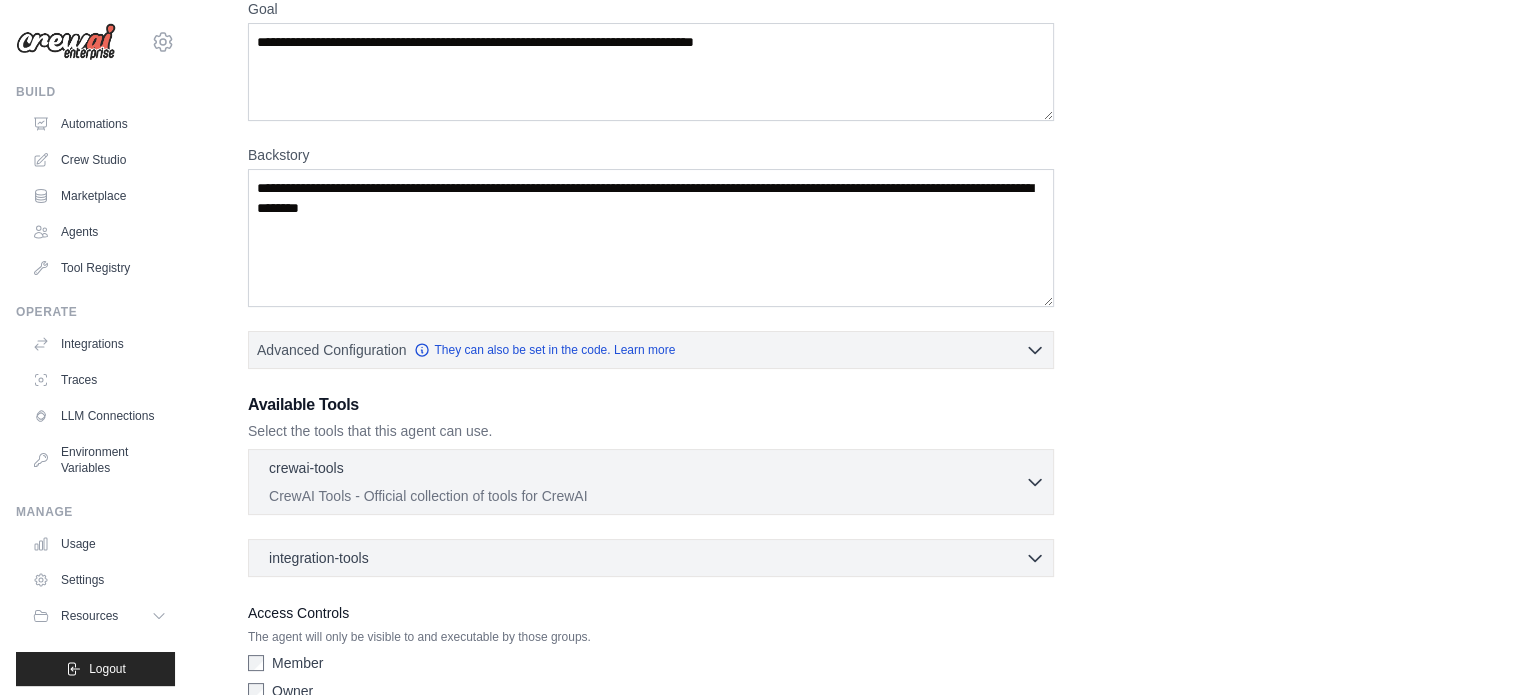 scroll, scrollTop: 0, scrollLeft: 0, axis: both 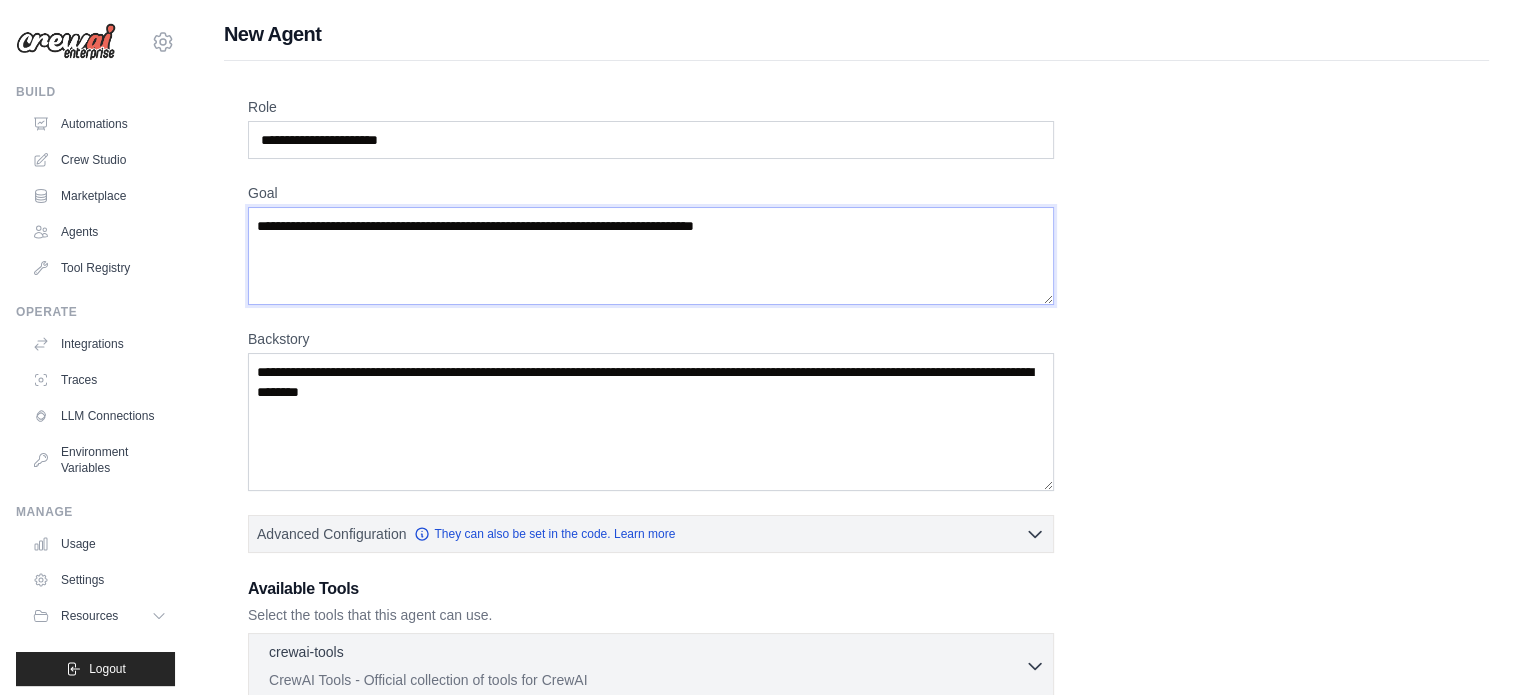 click on "Goal" at bounding box center [651, 256] 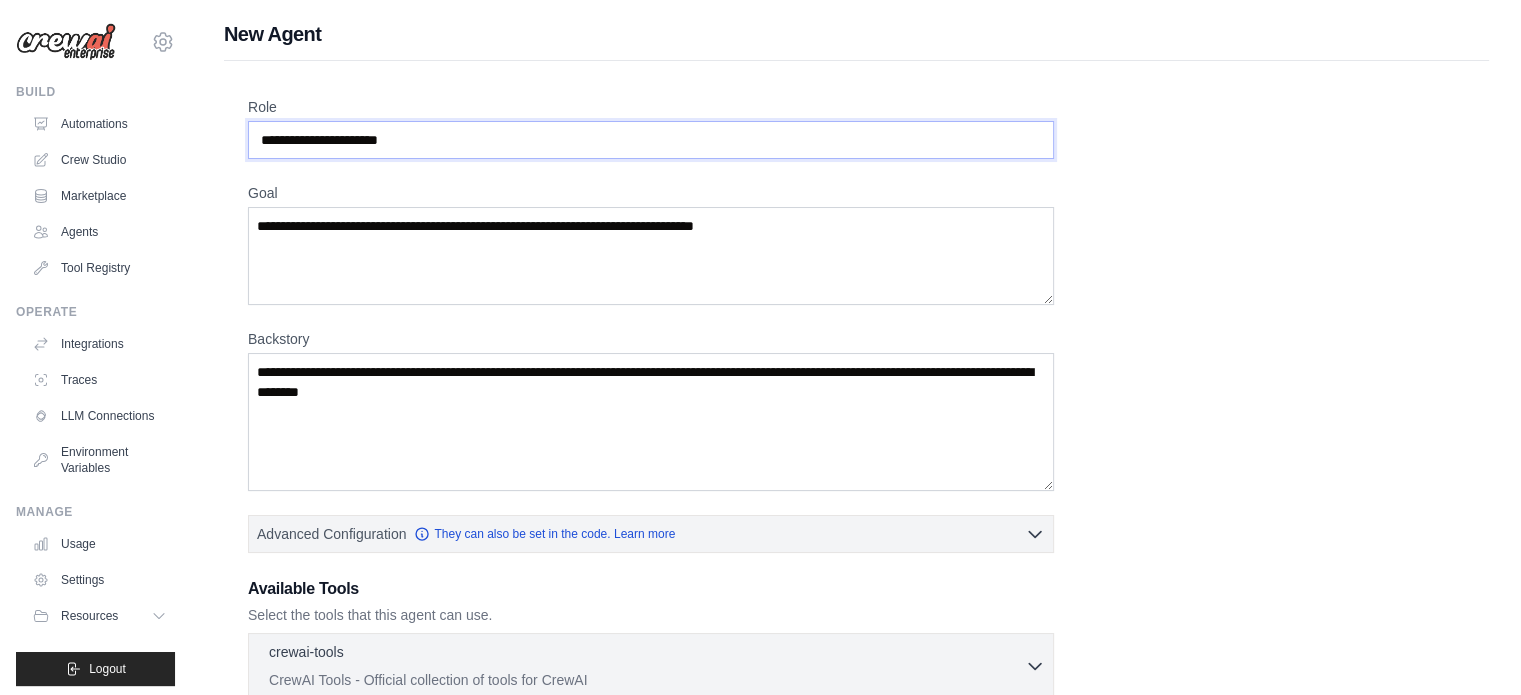 click on "Role" at bounding box center (651, 140) 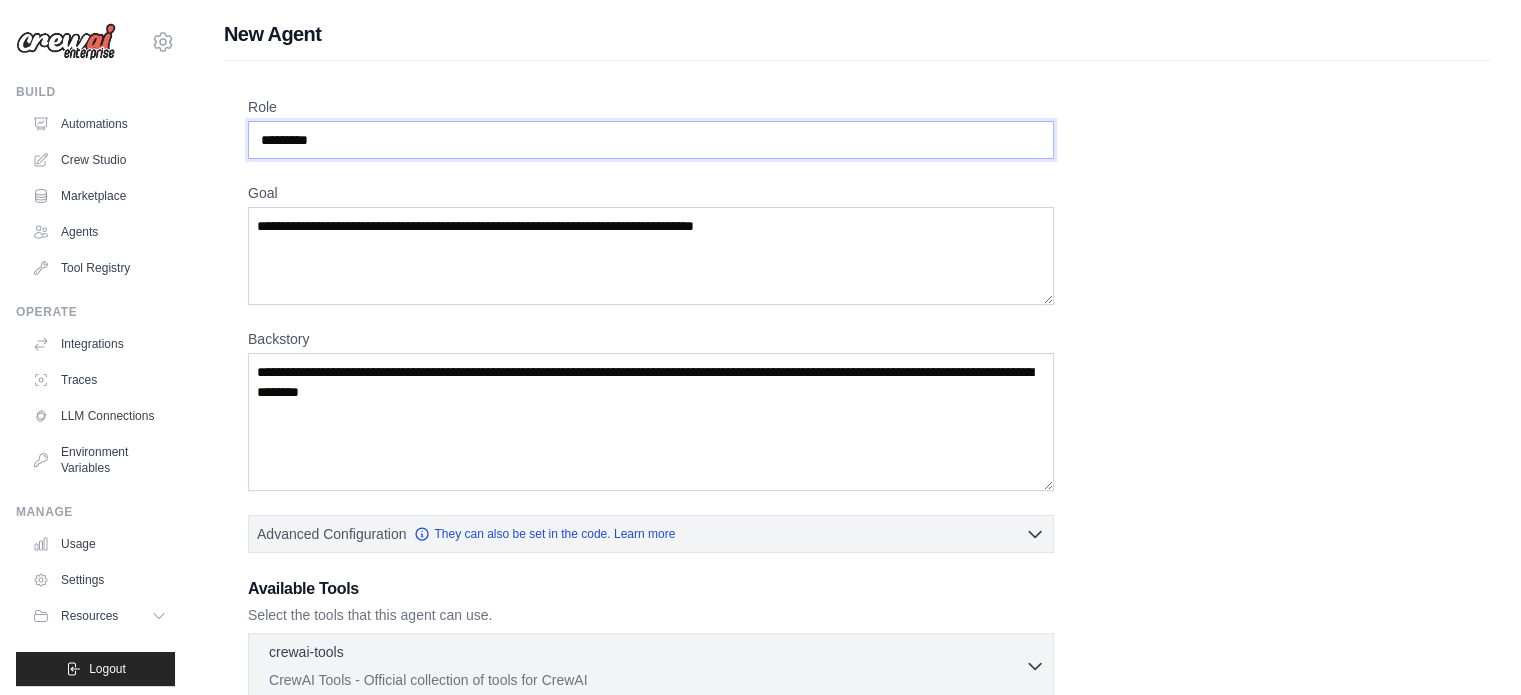 type on "*********" 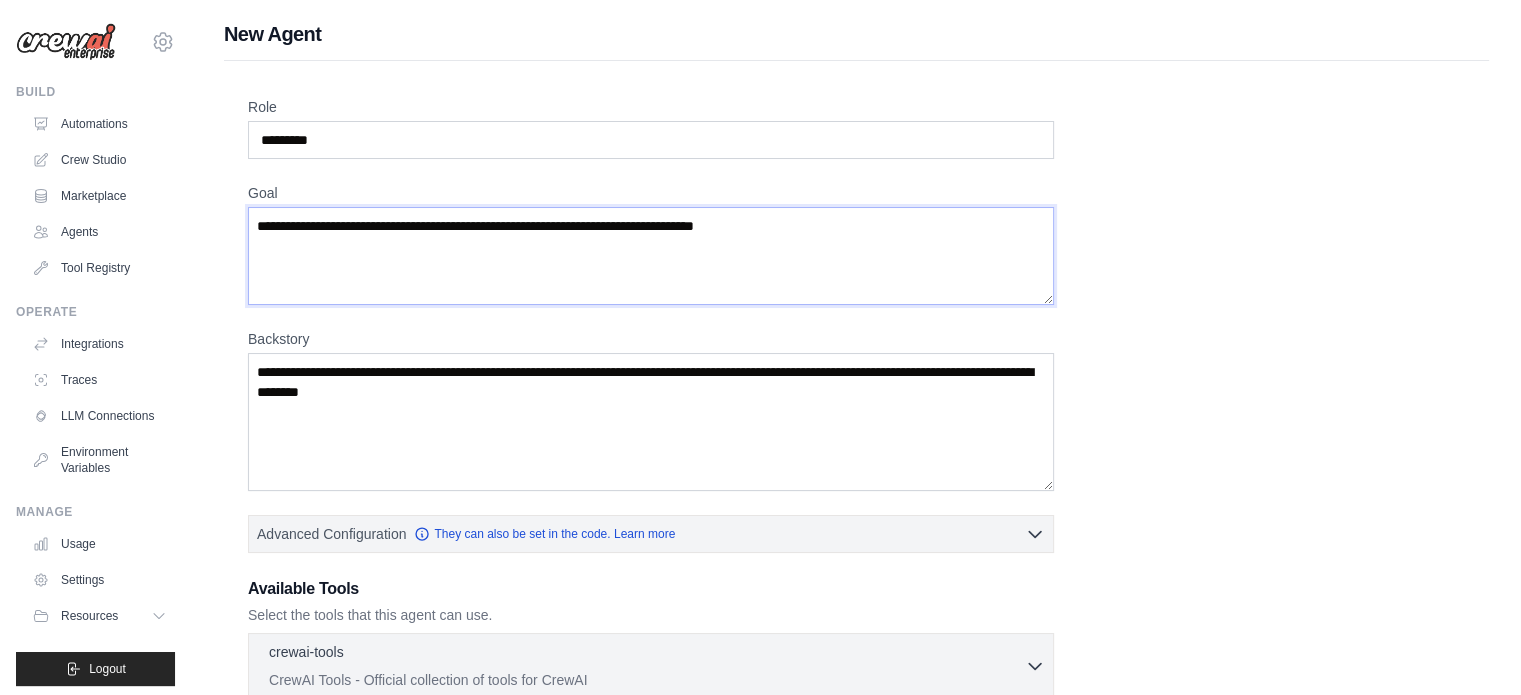 click on "Goal" at bounding box center [651, 256] 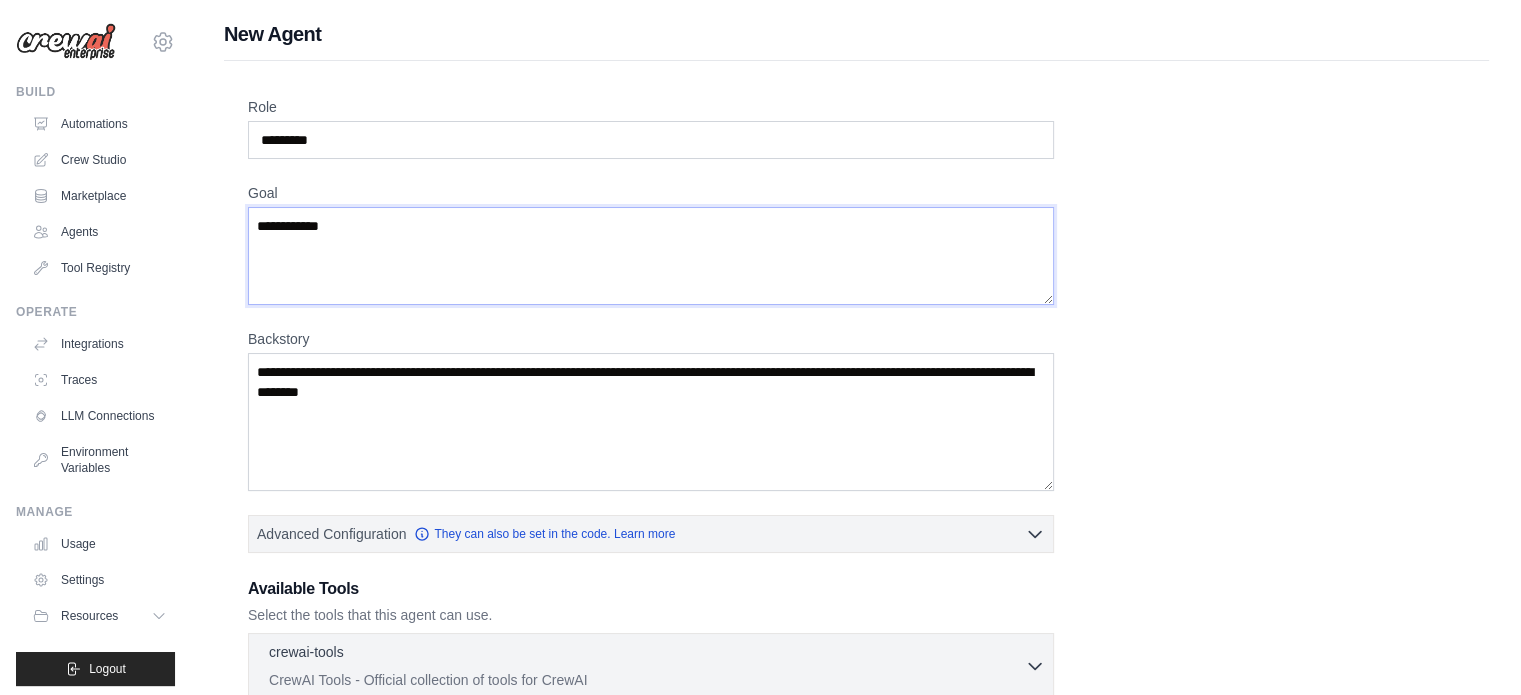 click on "**********" at bounding box center (651, 256) 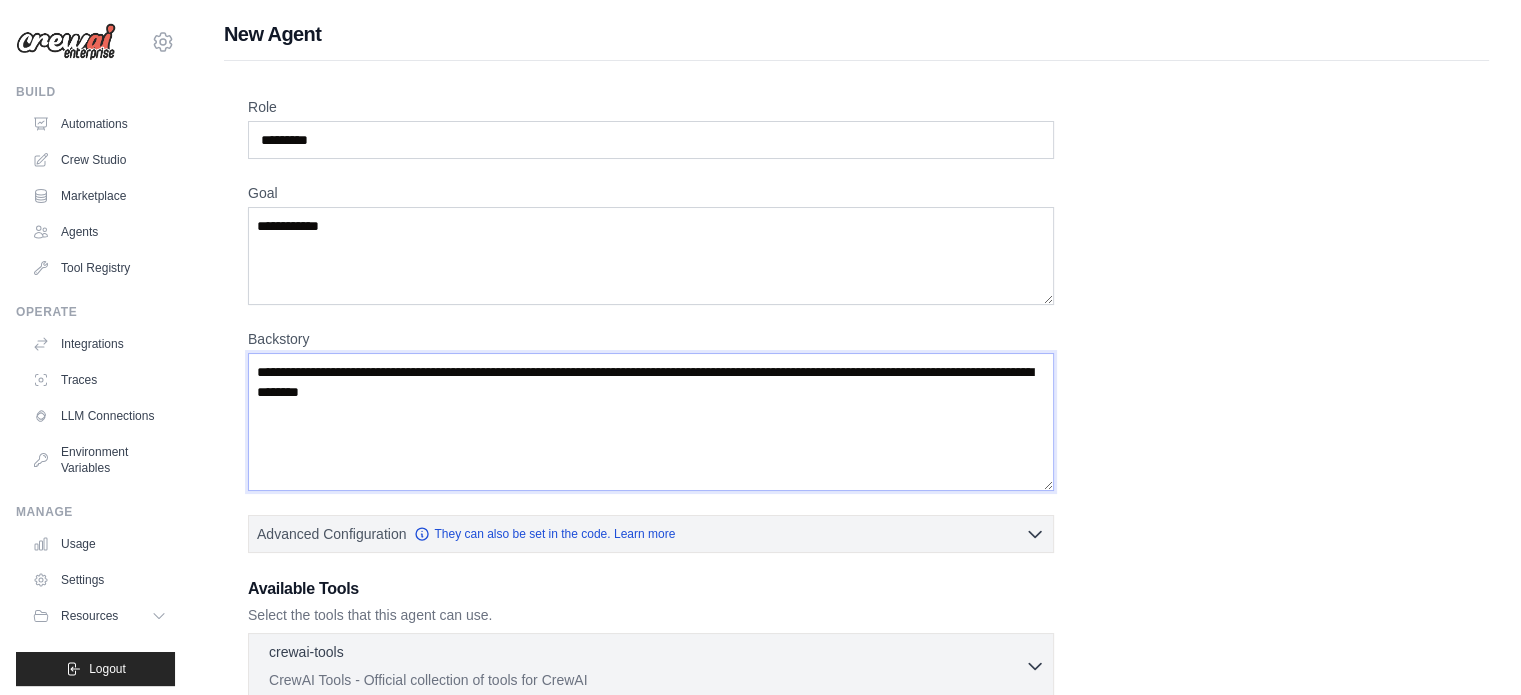 click on "Backstory" at bounding box center [651, 422] 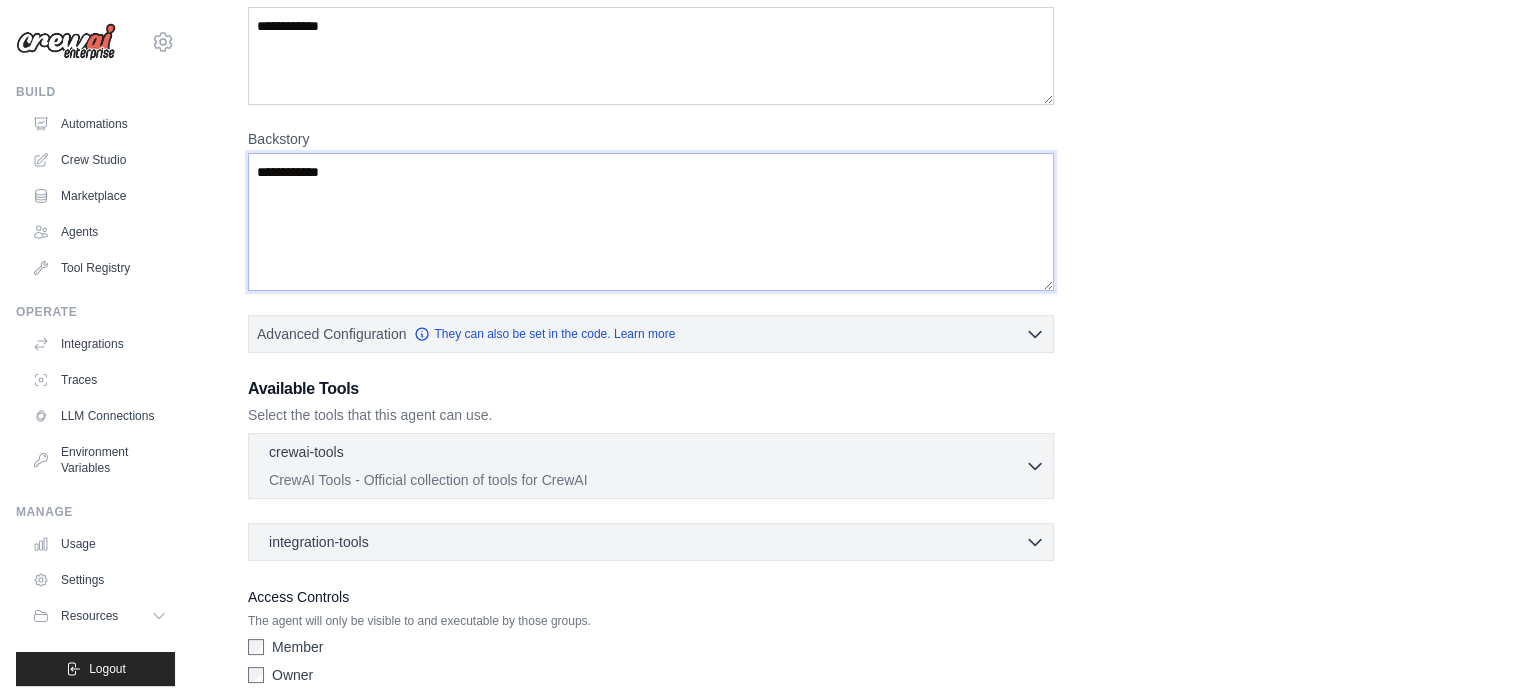 type on "**********" 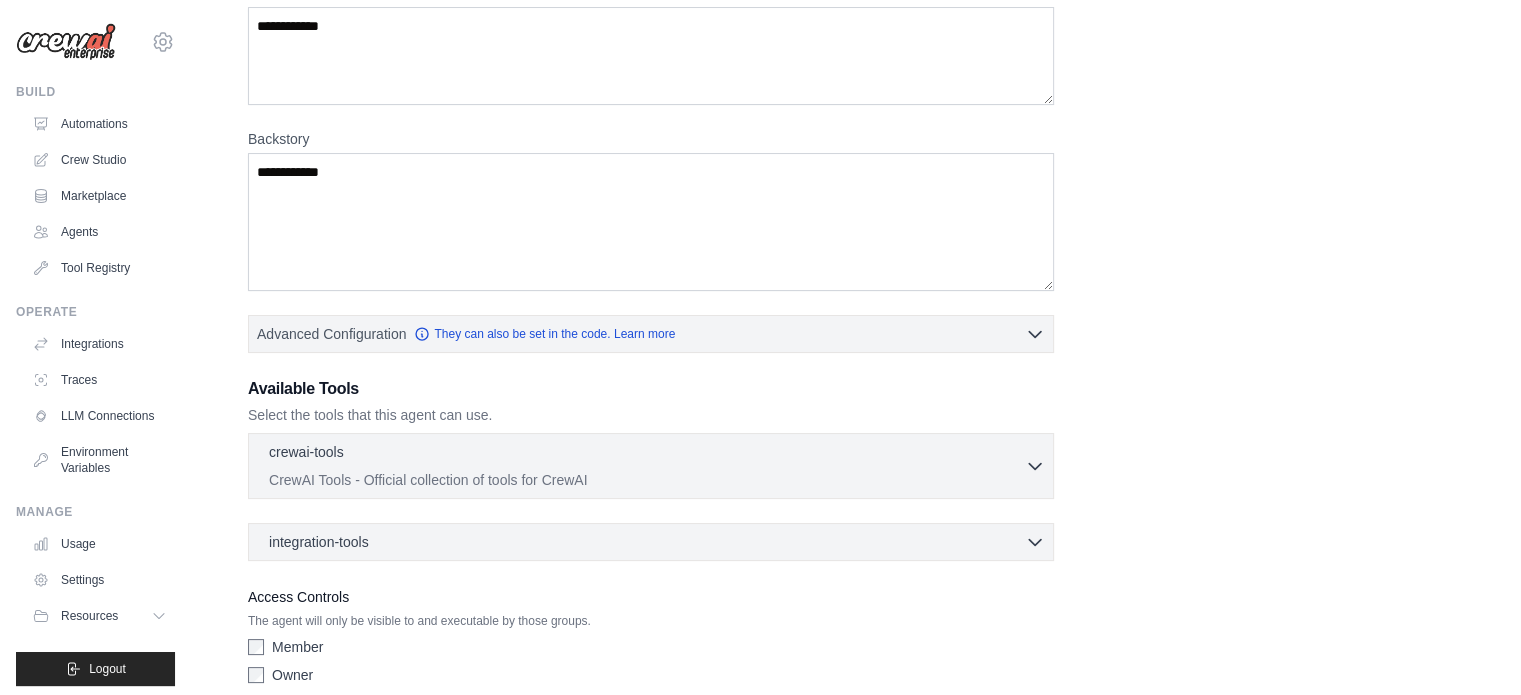 click on "**********" at bounding box center [856, 295] 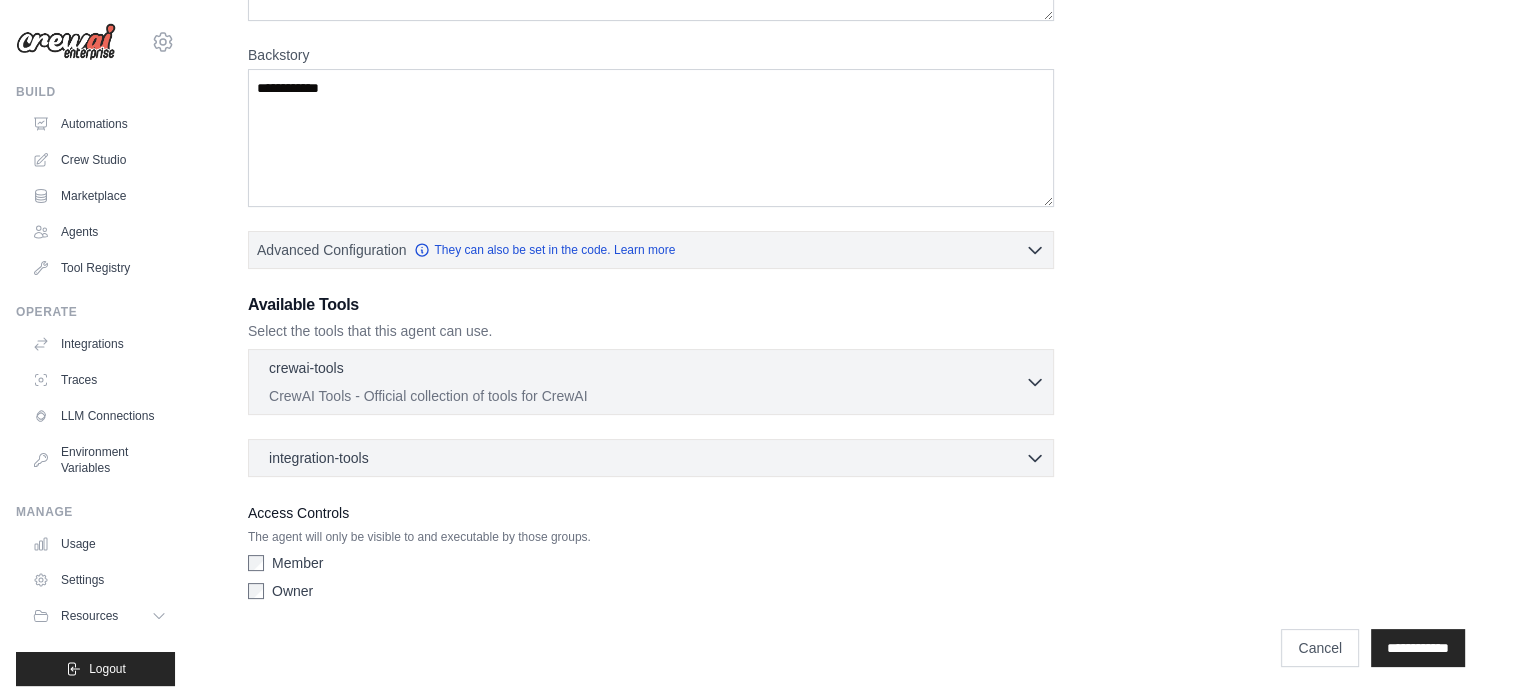 click on "integration-tools
0 selected
Gmail Asana Box Salesforce" at bounding box center (651, 458) 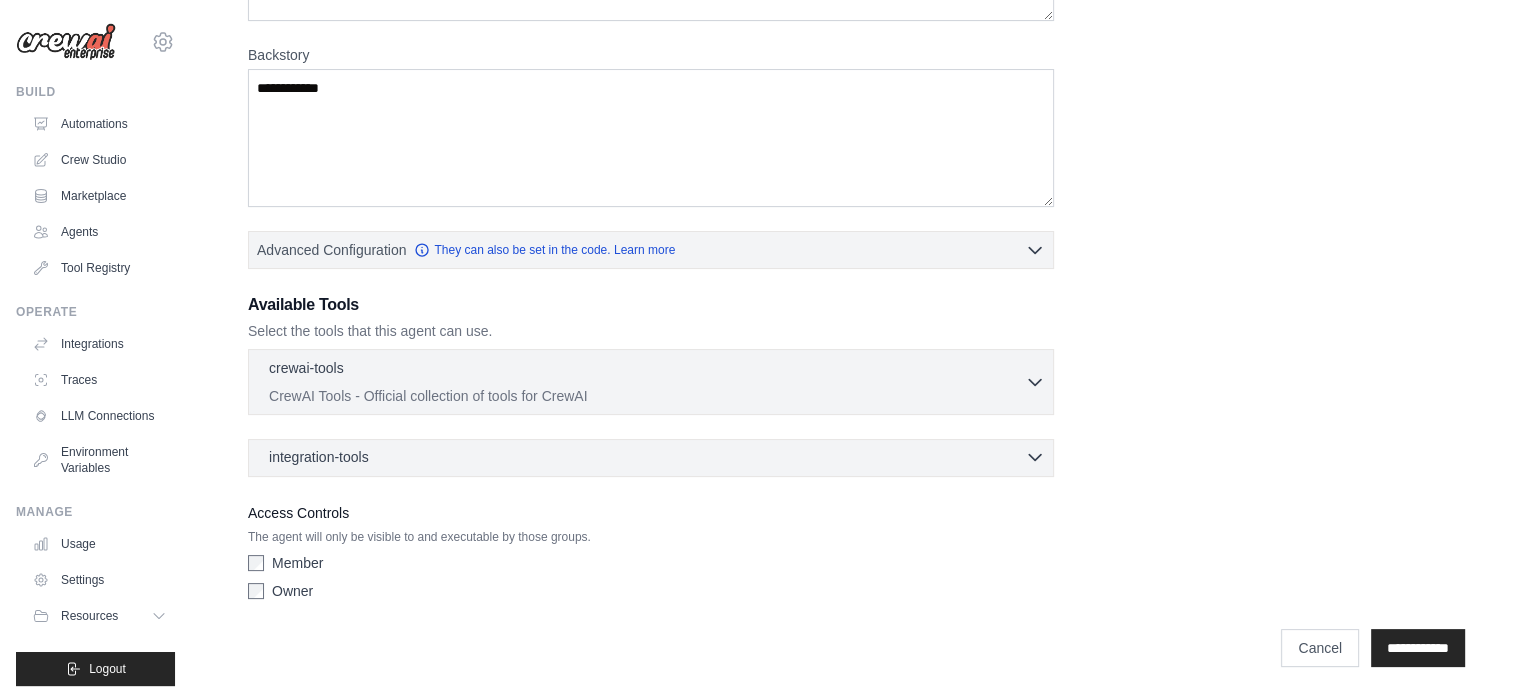 click 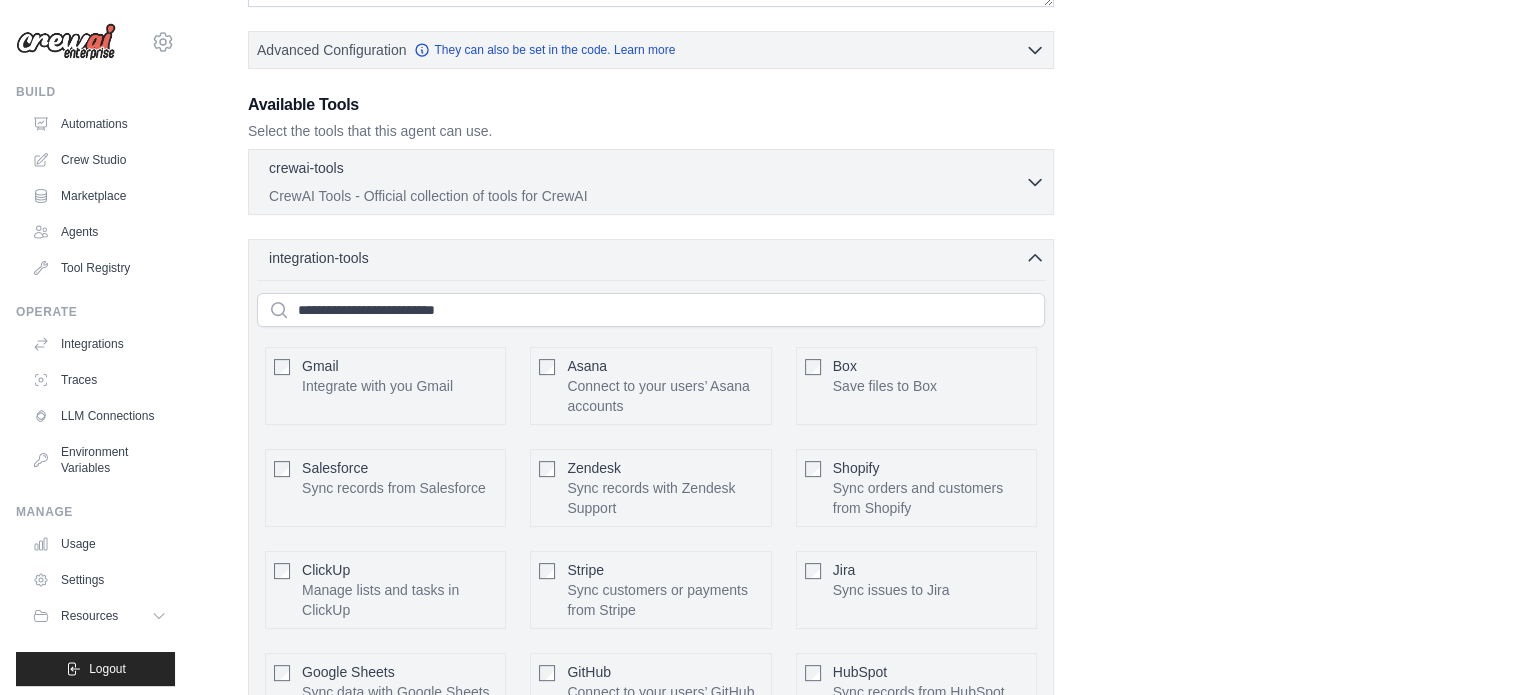 scroll, scrollTop: 384, scrollLeft: 0, axis: vertical 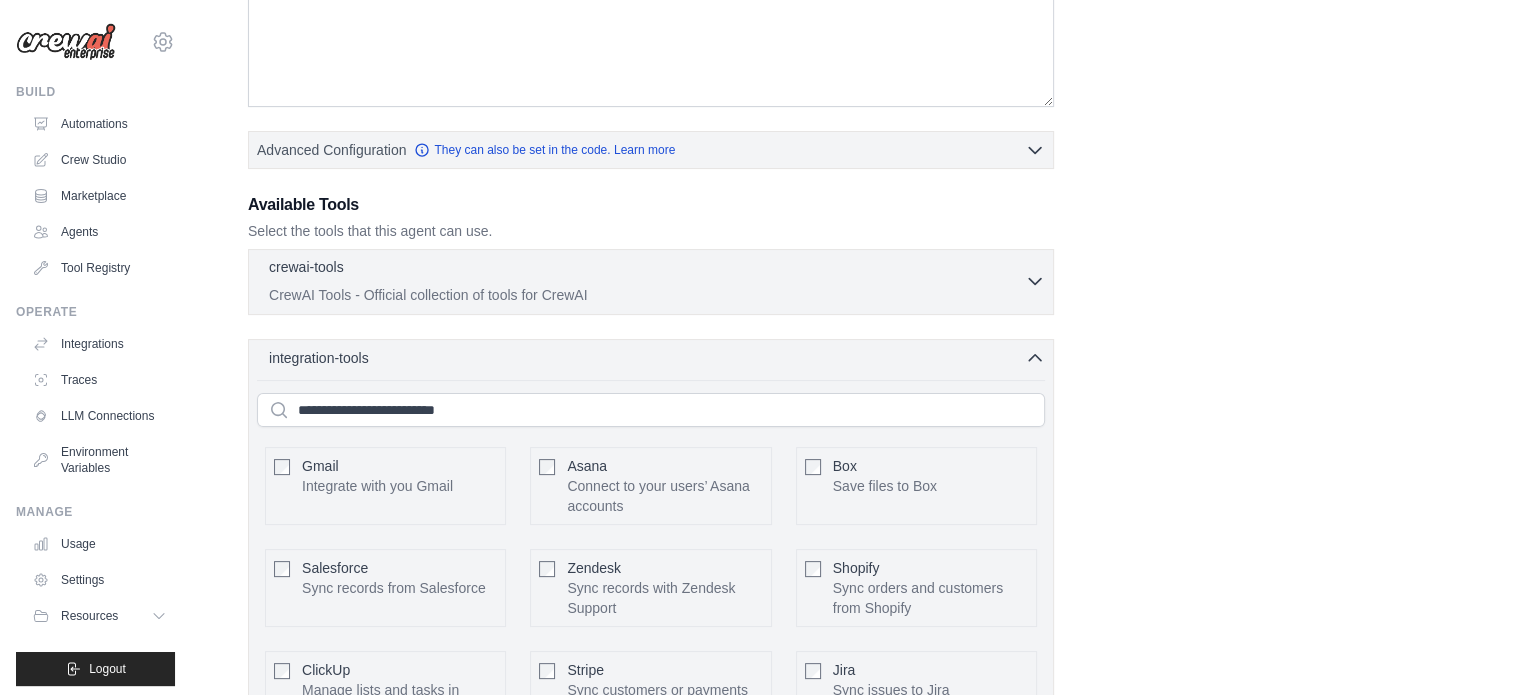click 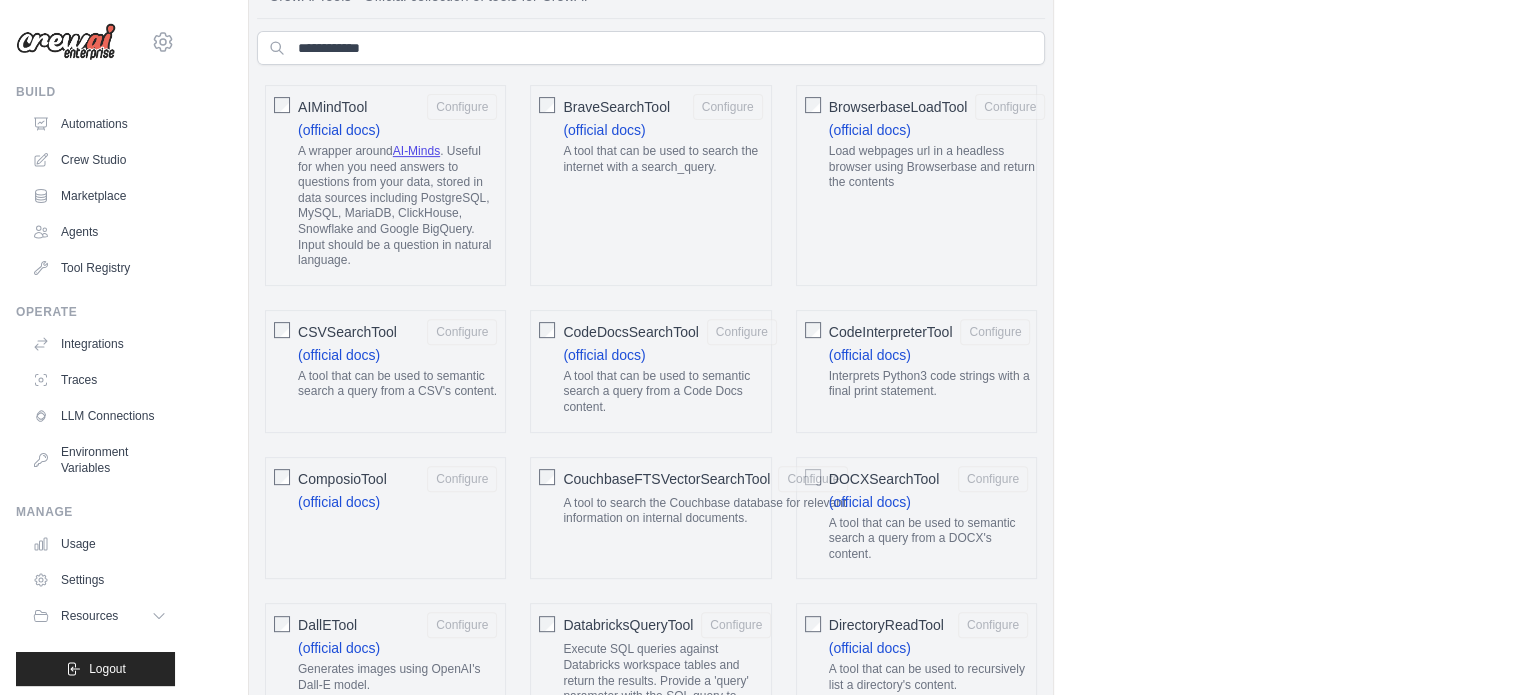 scroll, scrollTop: 884, scrollLeft: 0, axis: vertical 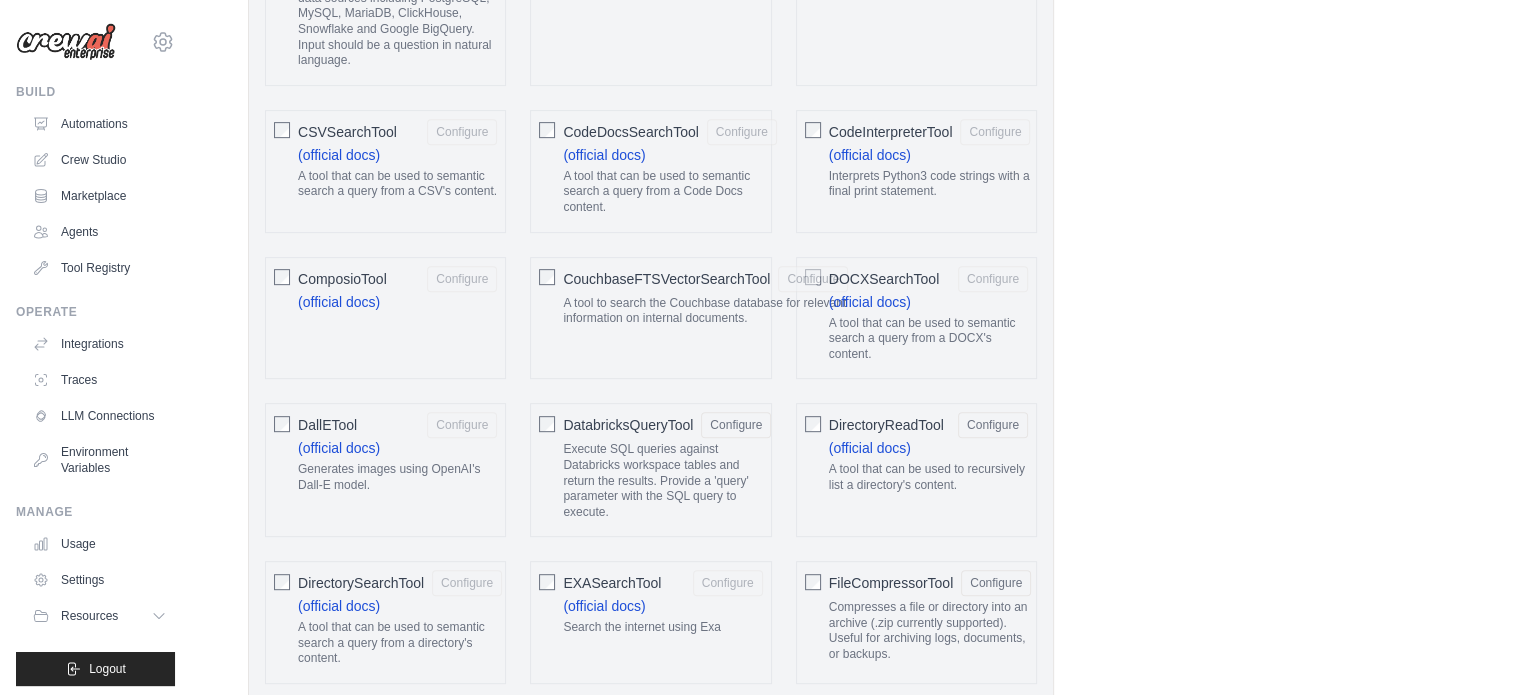 click on "EXASearchTool
Configure
(official docs)
Search the internet using Exa" 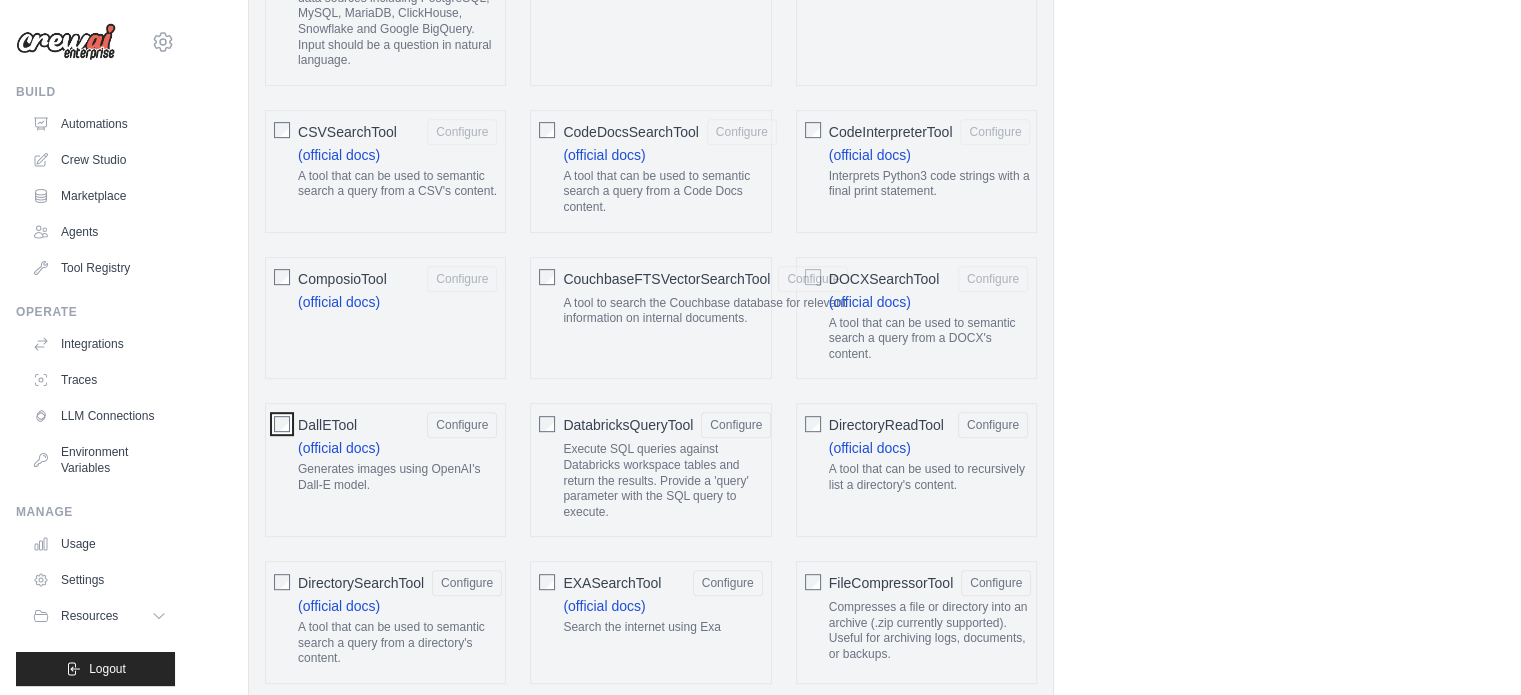 scroll, scrollTop: 784, scrollLeft: 0, axis: vertical 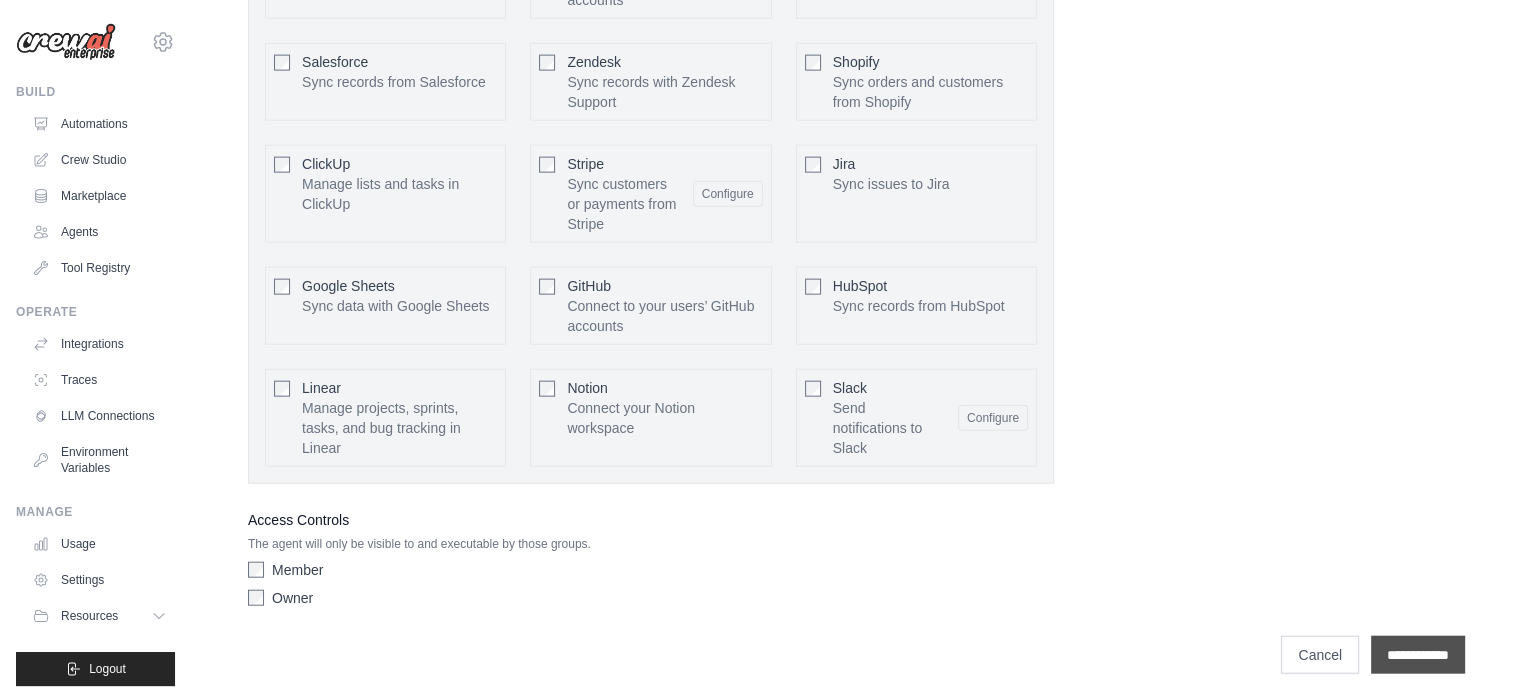 click on "**********" at bounding box center (1418, 655) 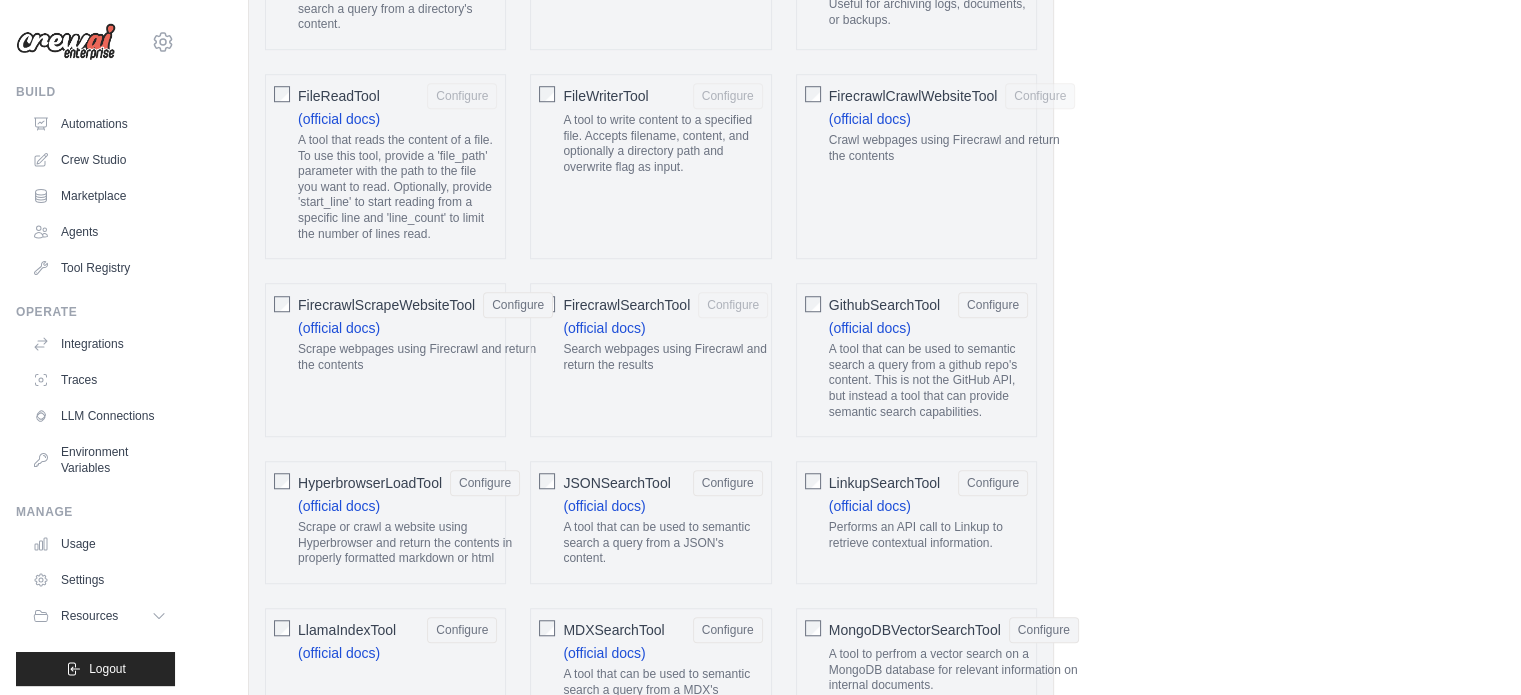 scroll, scrollTop: 1418, scrollLeft: 0, axis: vertical 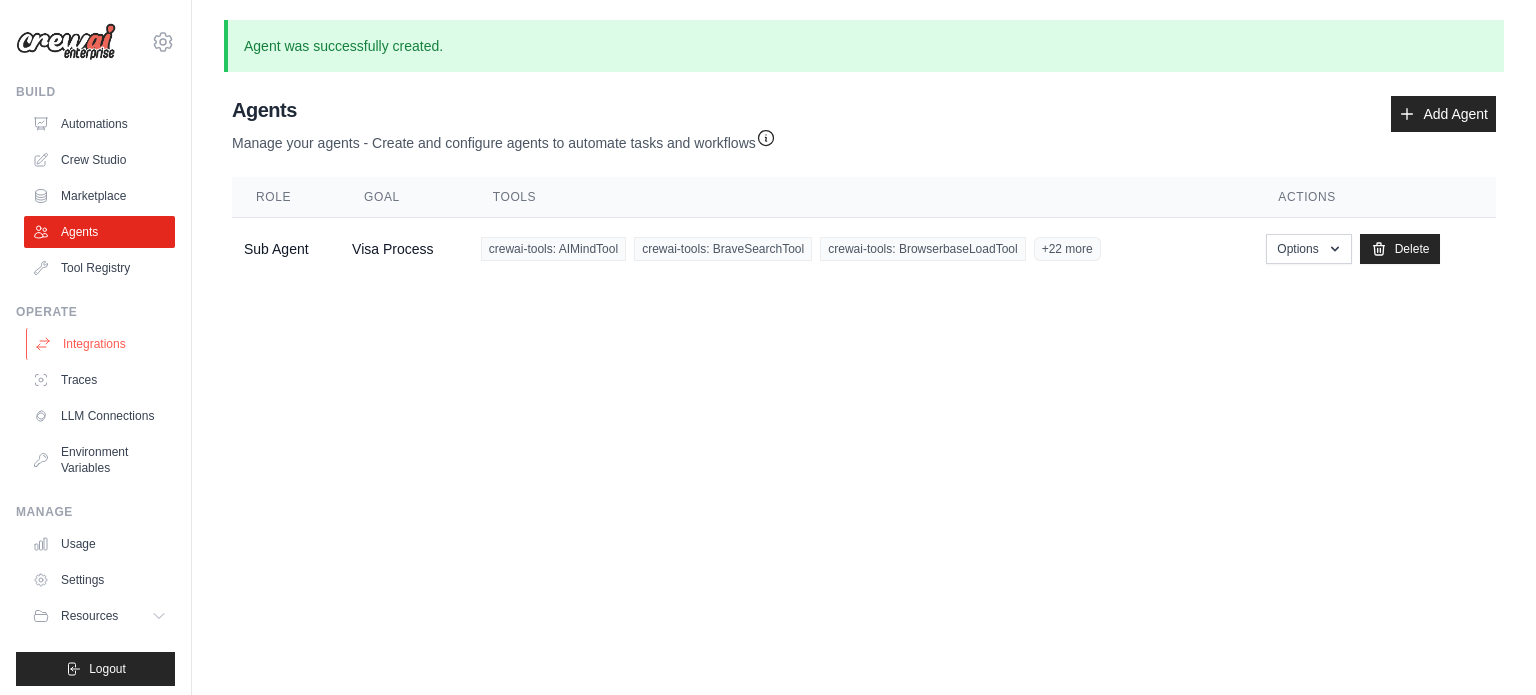 click on "Integrations" at bounding box center [101, 344] 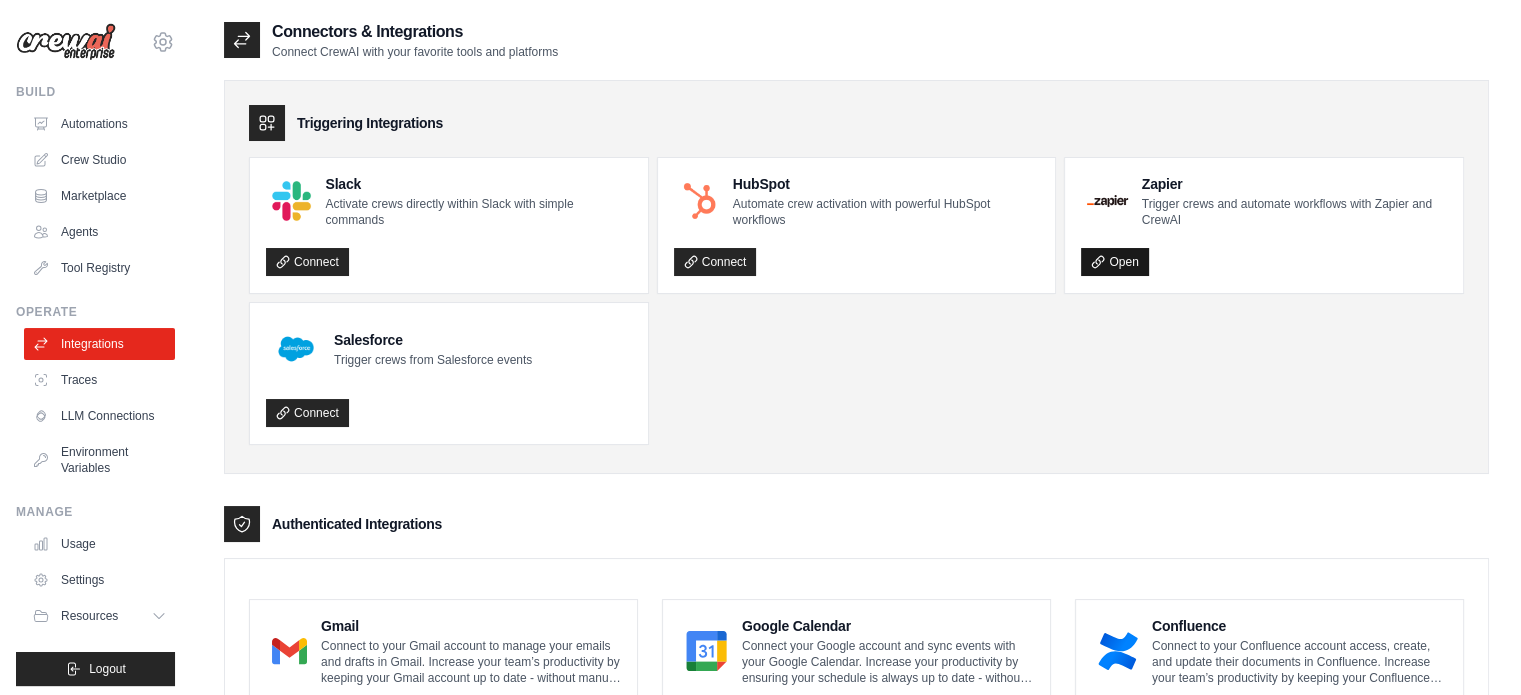 click on "Open" at bounding box center (1114, 262) 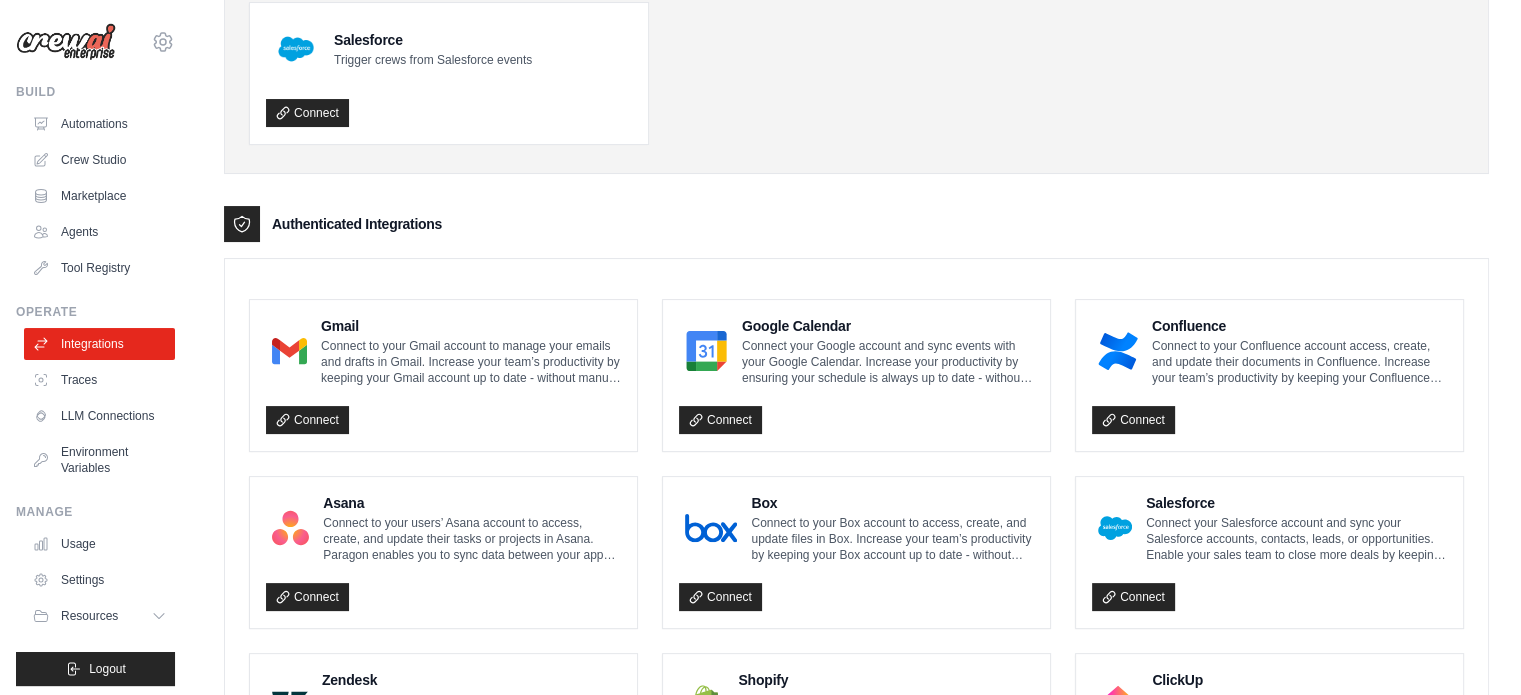 scroll, scrollTop: 200, scrollLeft: 0, axis: vertical 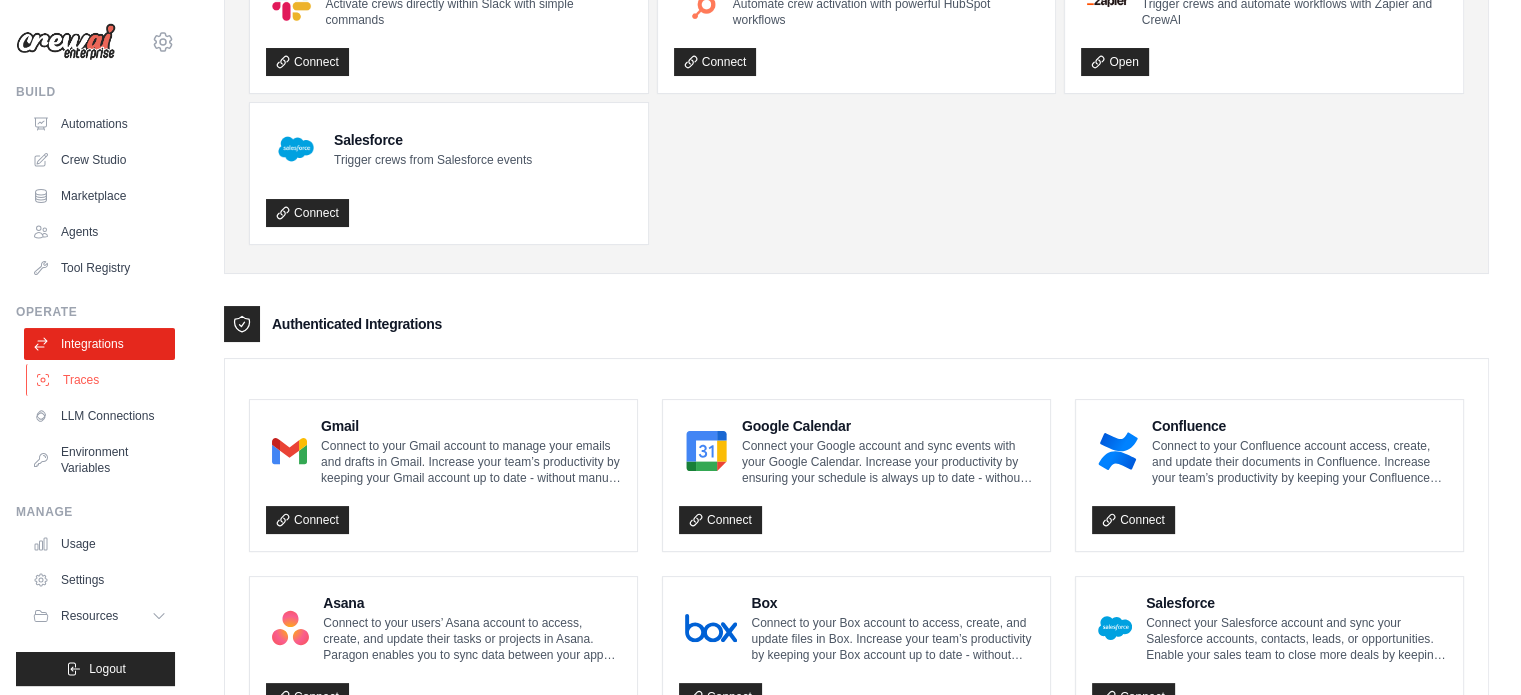 click on "Traces" at bounding box center [101, 380] 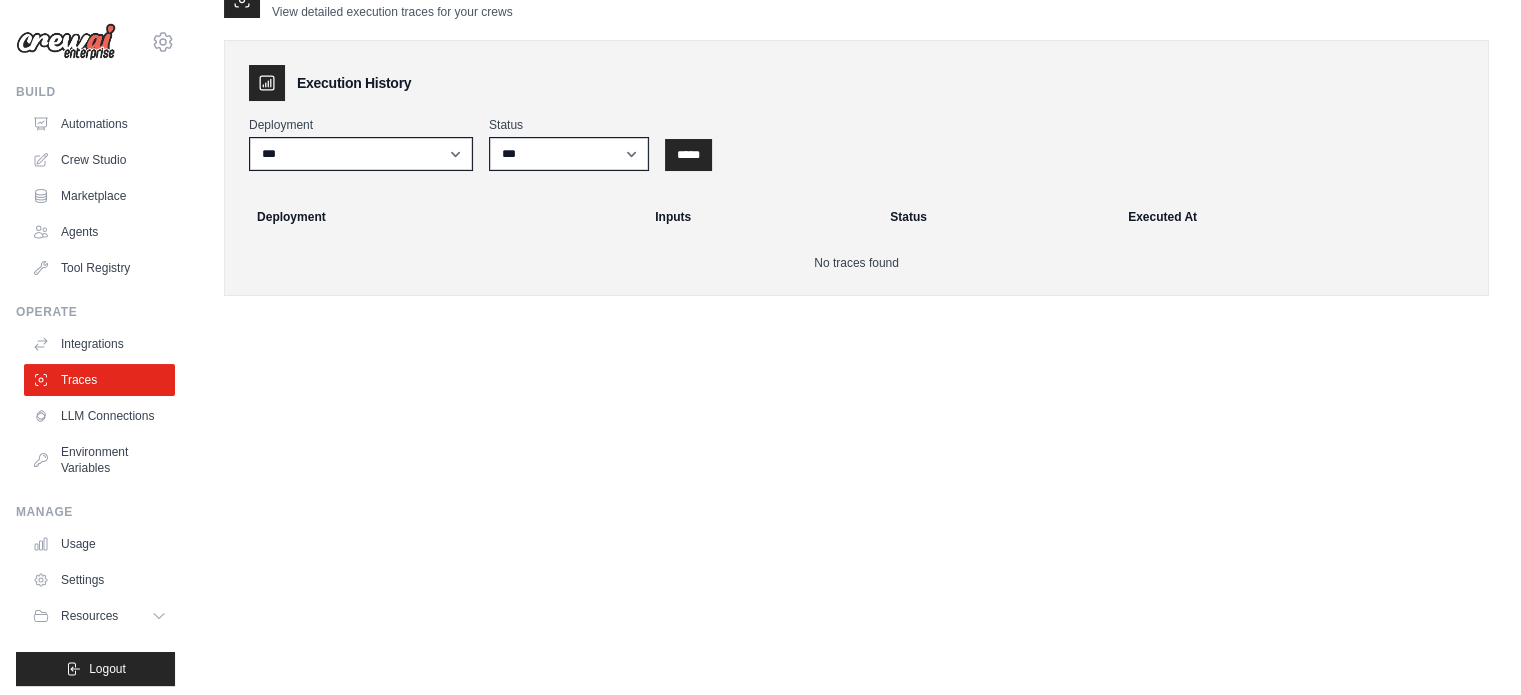 scroll, scrollTop: 0, scrollLeft: 0, axis: both 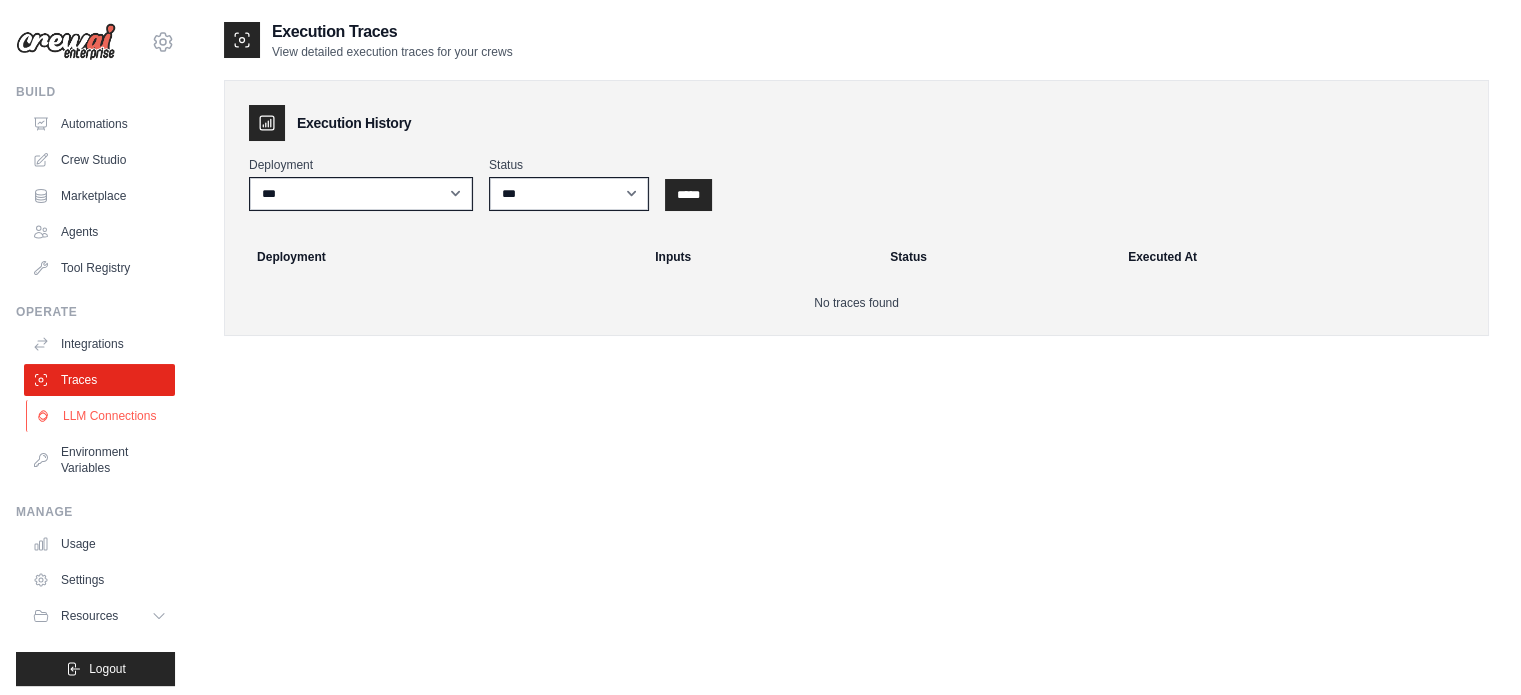 click on "LLM Connections" at bounding box center (101, 416) 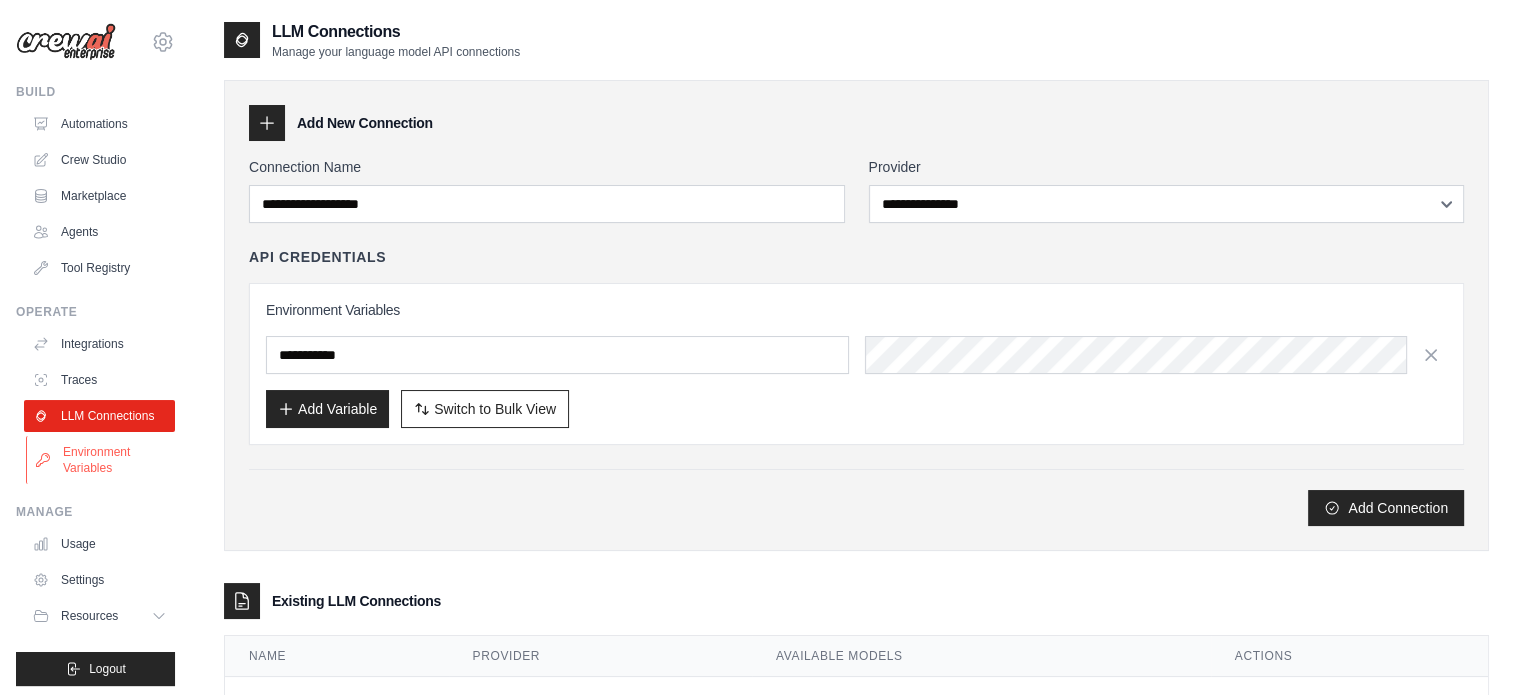 scroll, scrollTop: 22, scrollLeft: 0, axis: vertical 